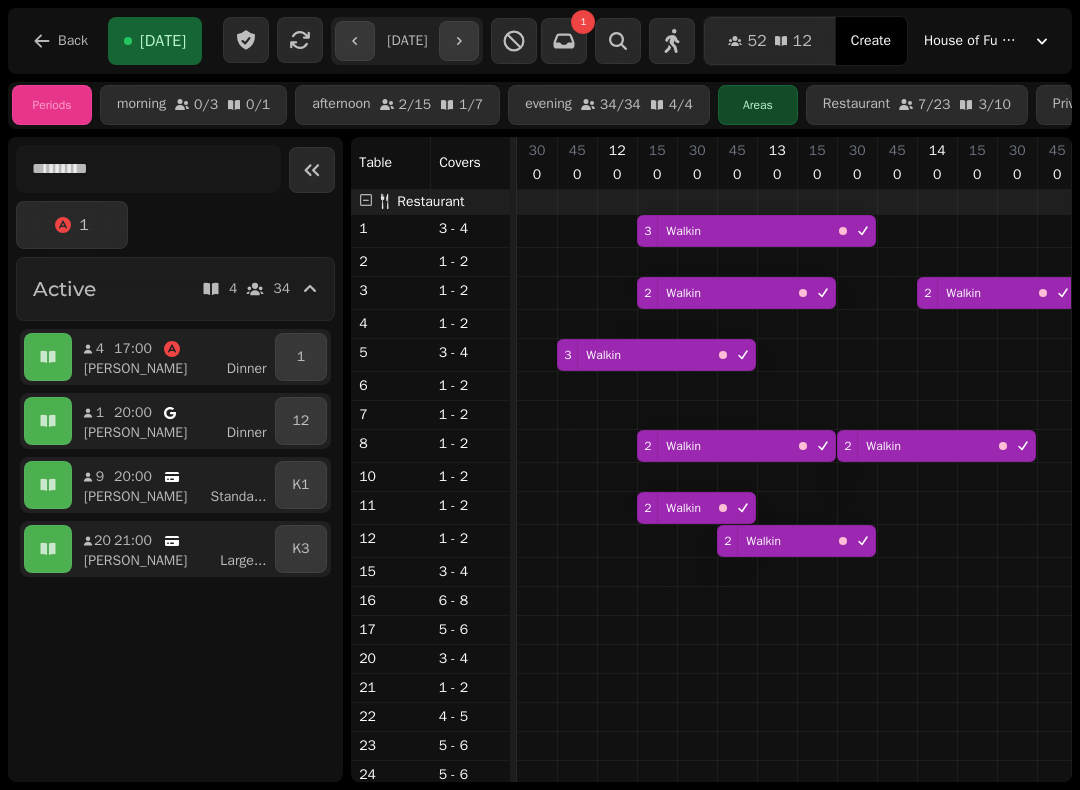 scroll, scrollTop: 0, scrollLeft: 0, axis: both 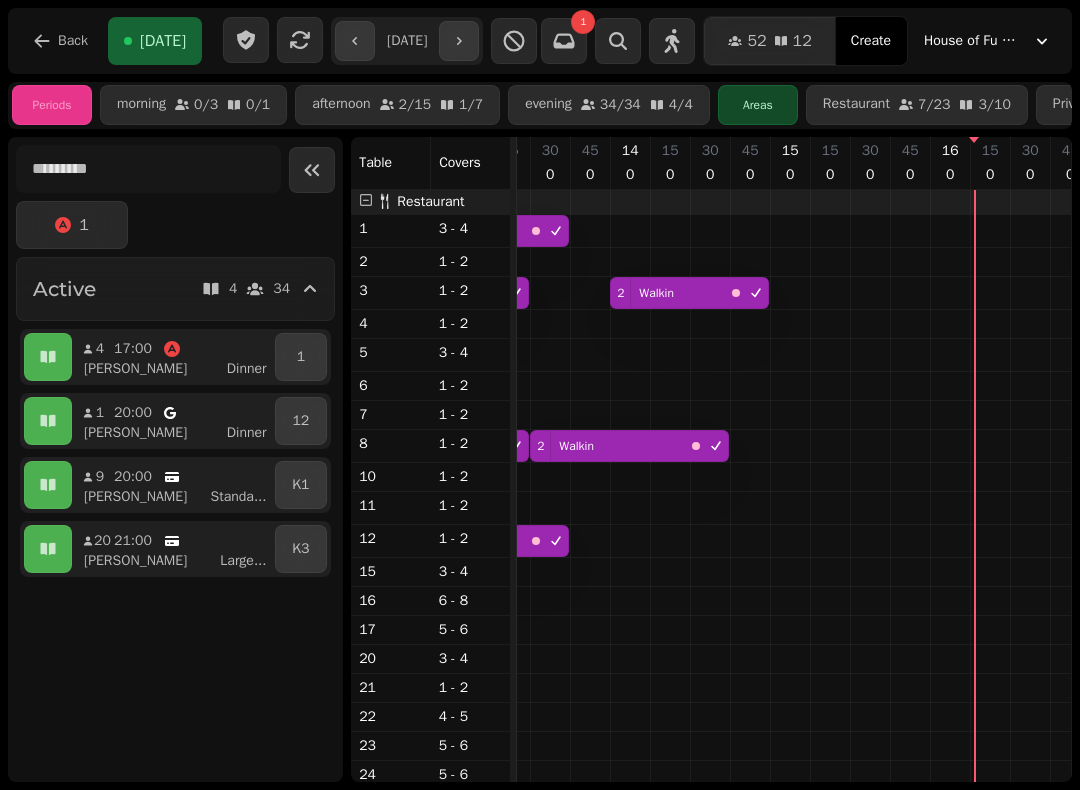 click on "**********" at bounding box center (407, 41) 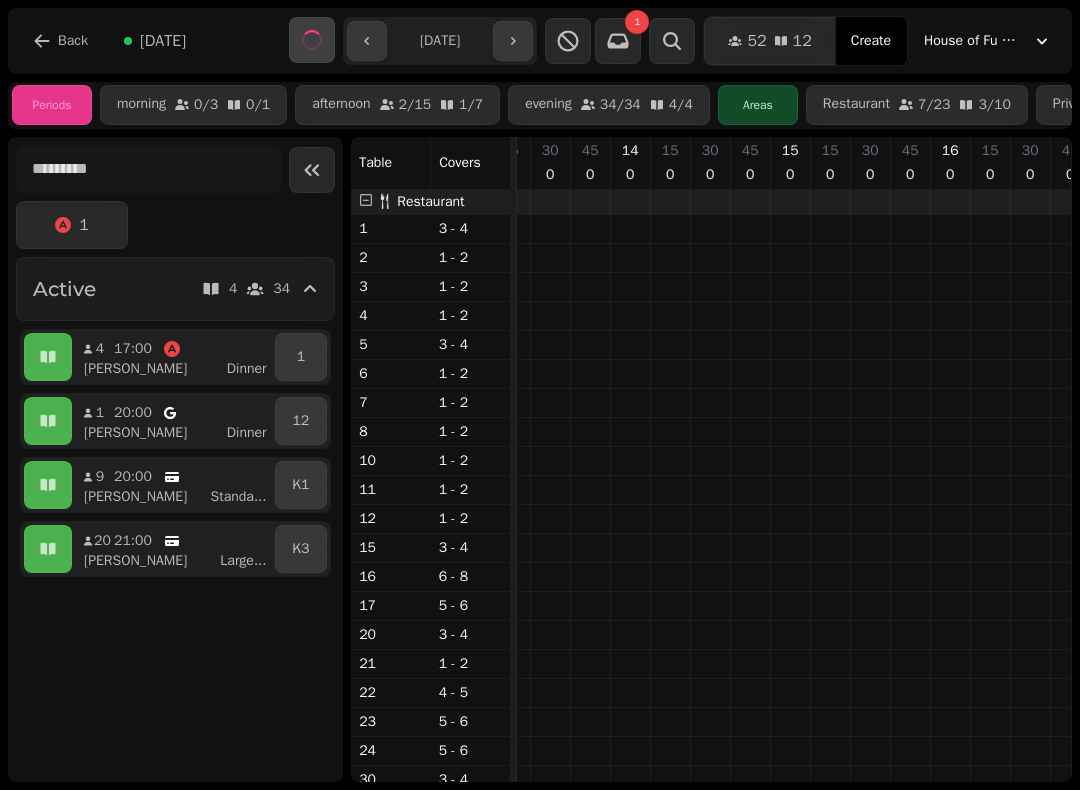scroll, scrollTop: 0, scrollLeft: 238, axis: horizontal 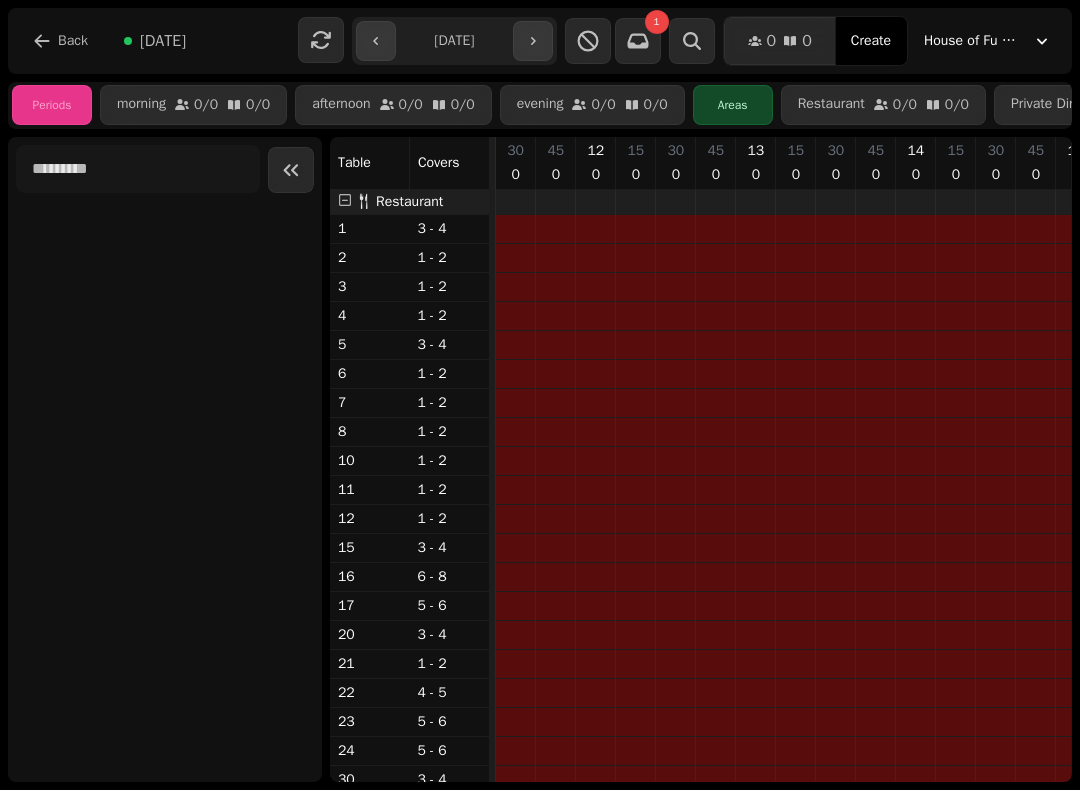 click on "**********" at bounding box center [540, 41] 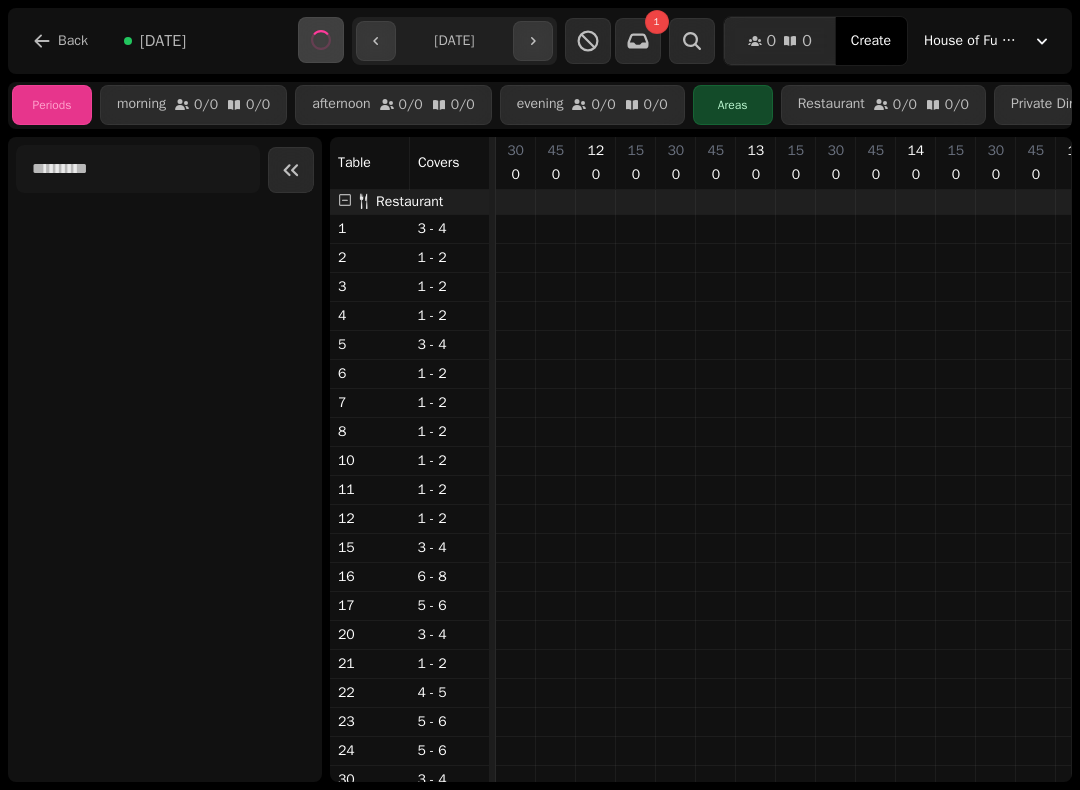 scroll, scrollTop: 0, scrollLeft: 238, axis: horizontal 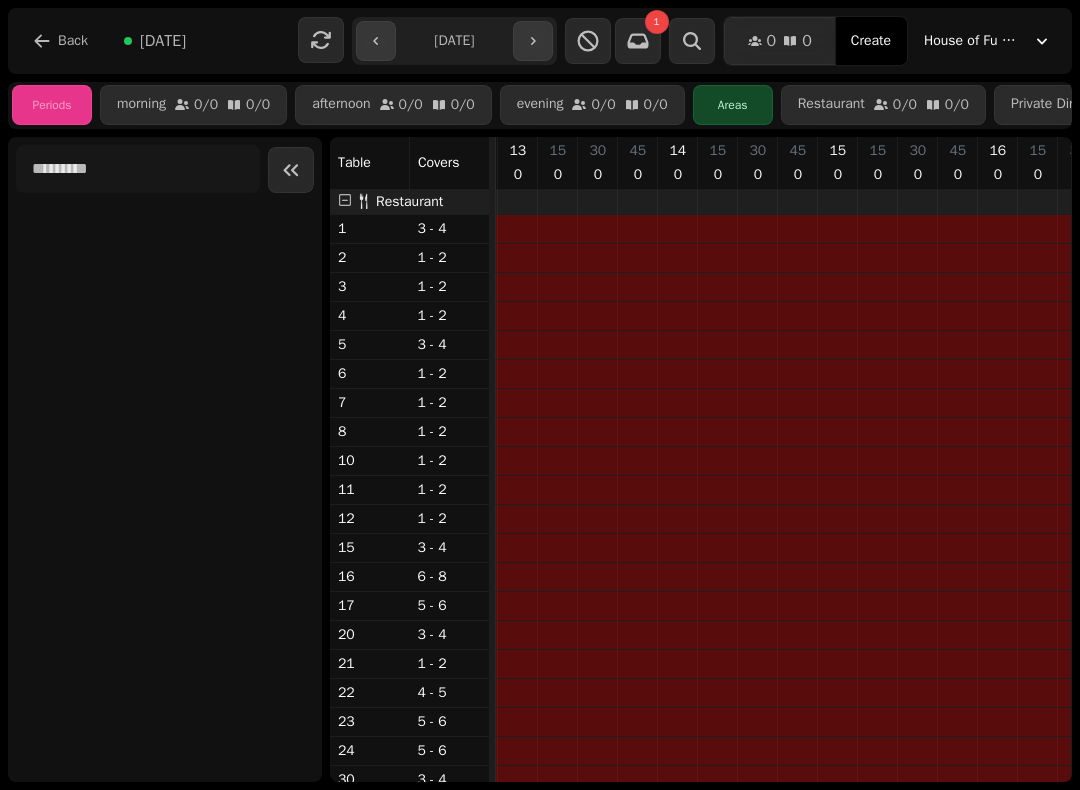 click on "**********" at bounding box center [454, 41] 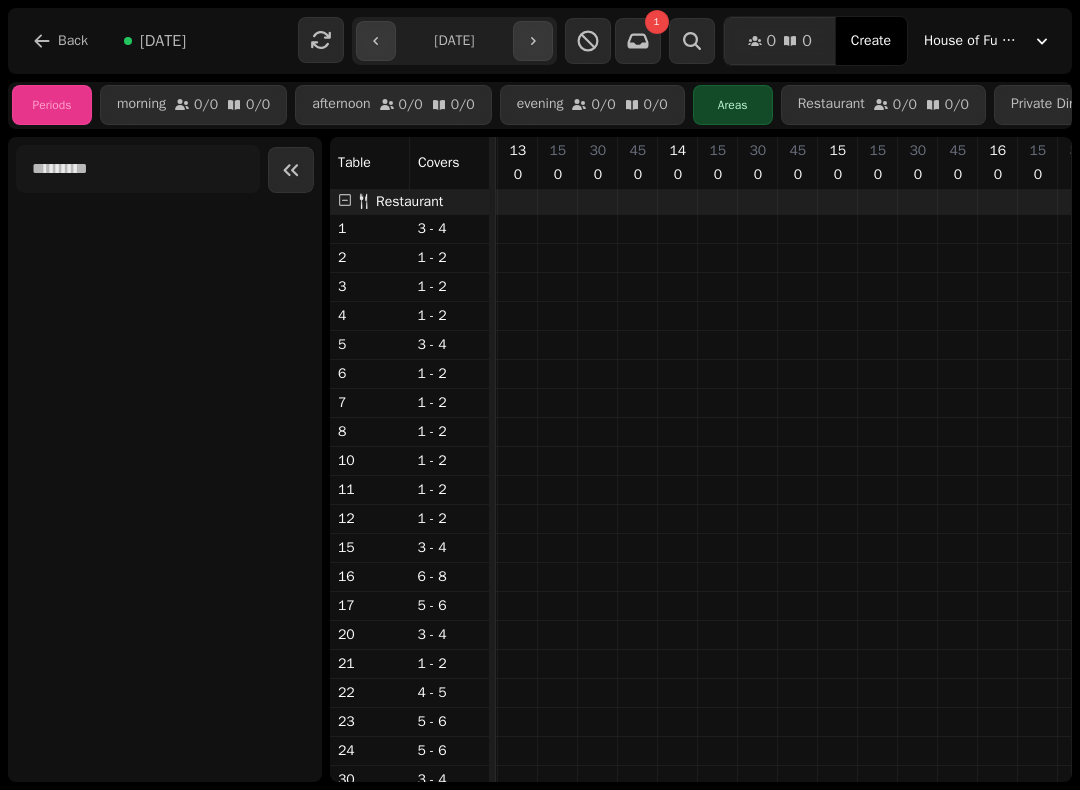 click at bounding box center [588, 41] 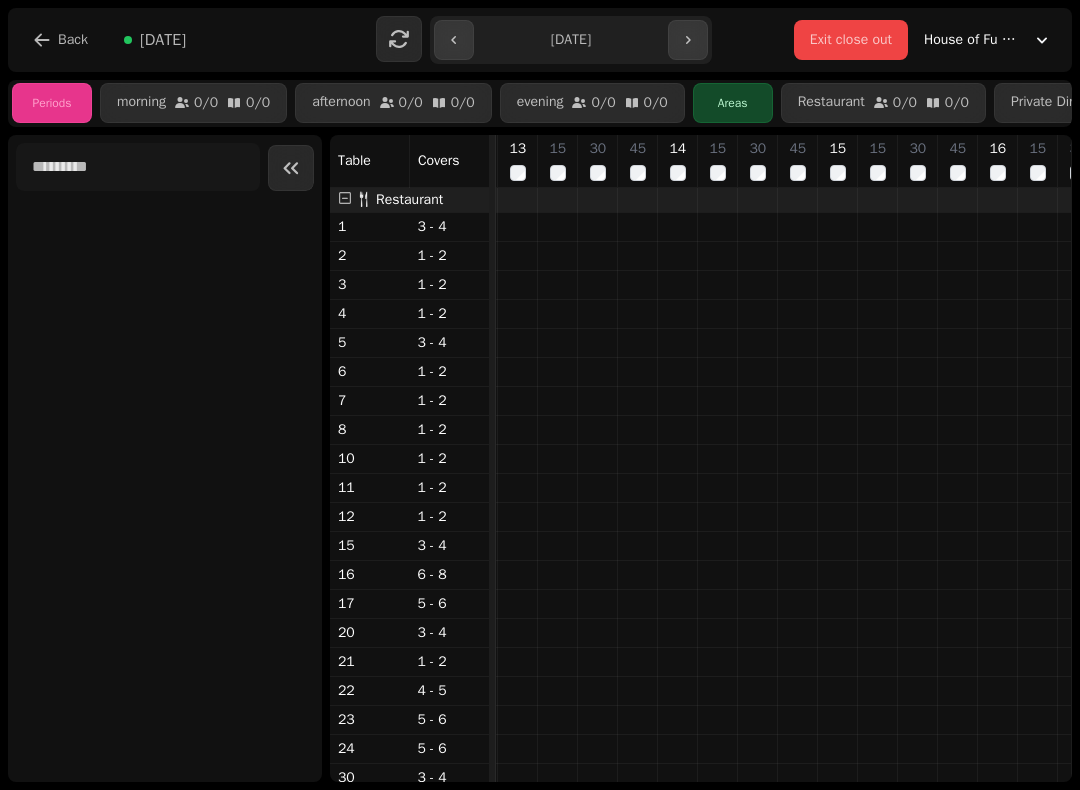 scroll, scrollTop: 0, scrollLeft: 133, axis: horizontal 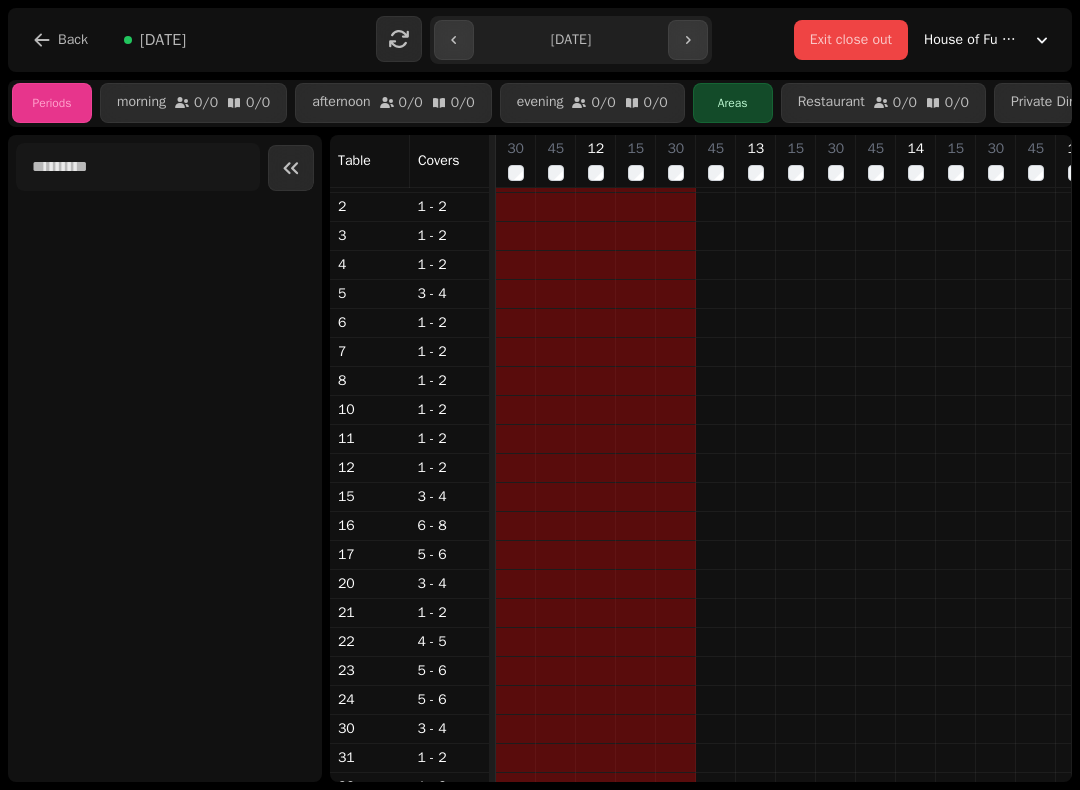 click on "15" at bounding box center (795, 161) 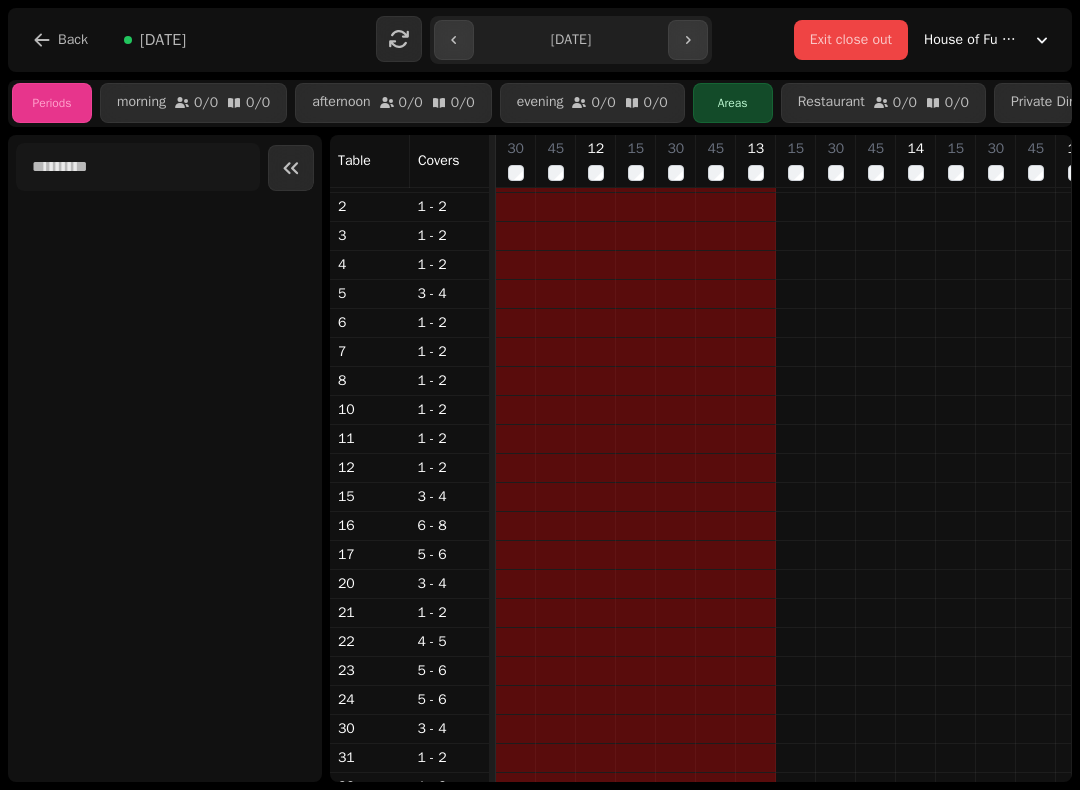 click on "15" at bounding box center (795, 161) 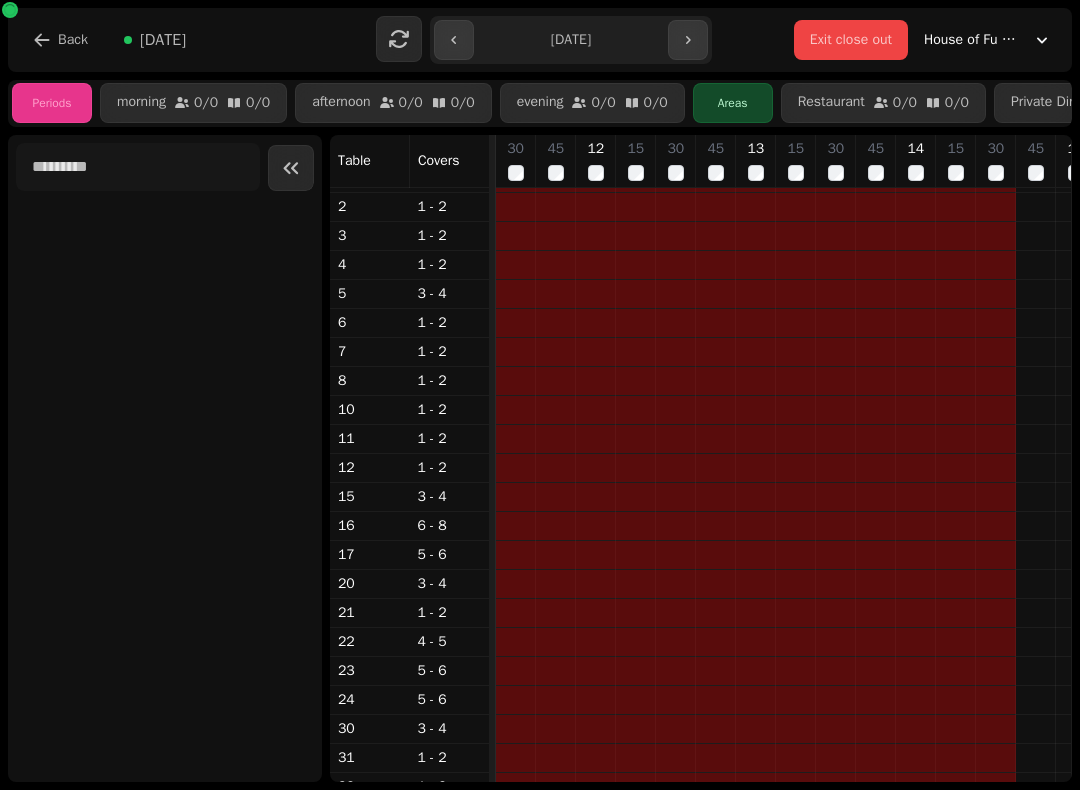 scroll, scrollTop: 54, scrollLeft: 153, axis: both 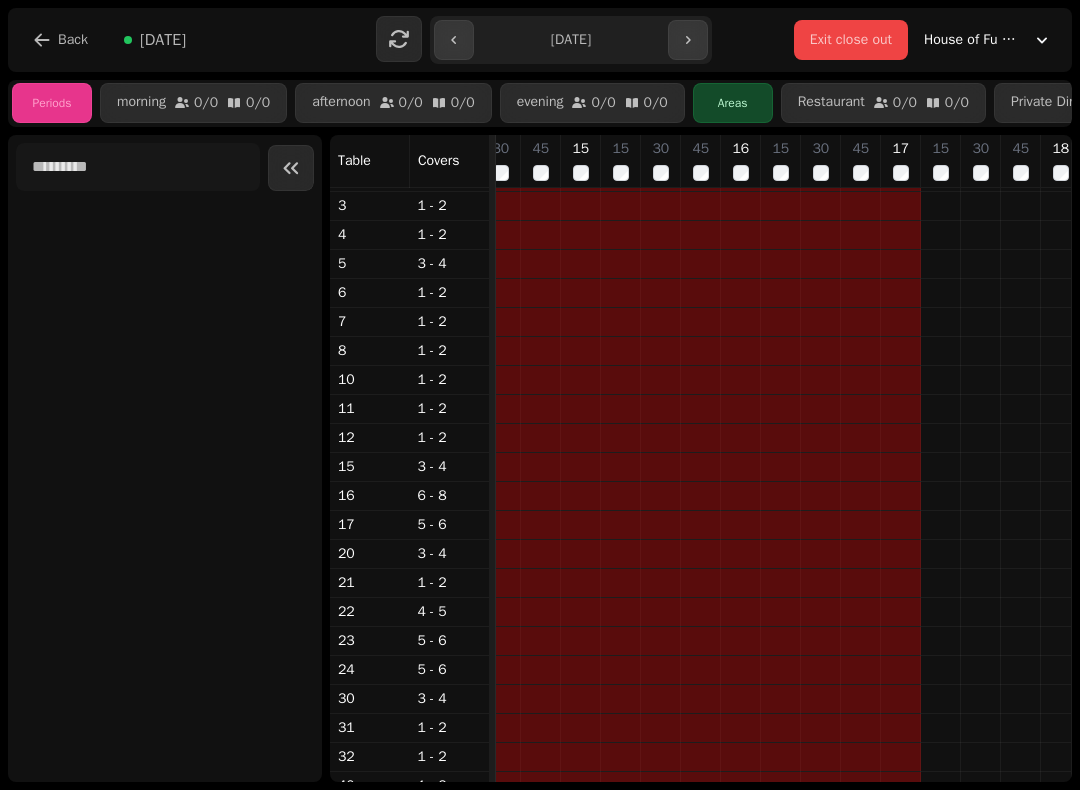 click on "15" at bounding box center (940, 161) 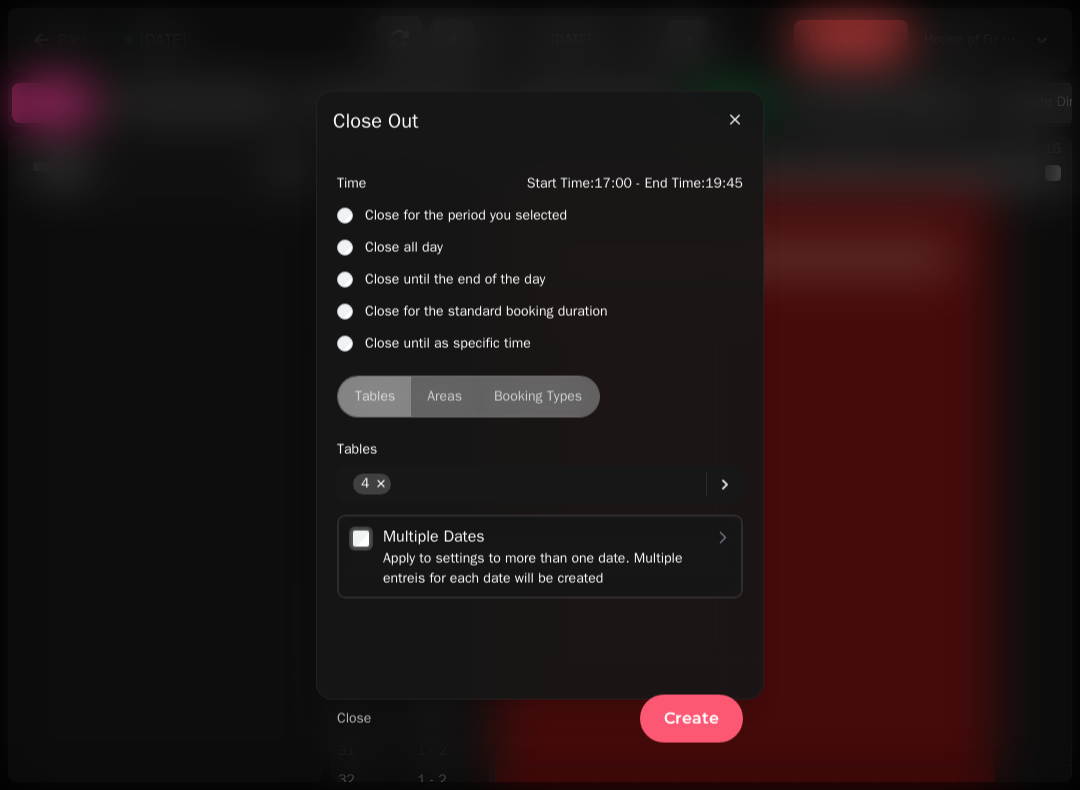 click at bounding box center [735, 120] 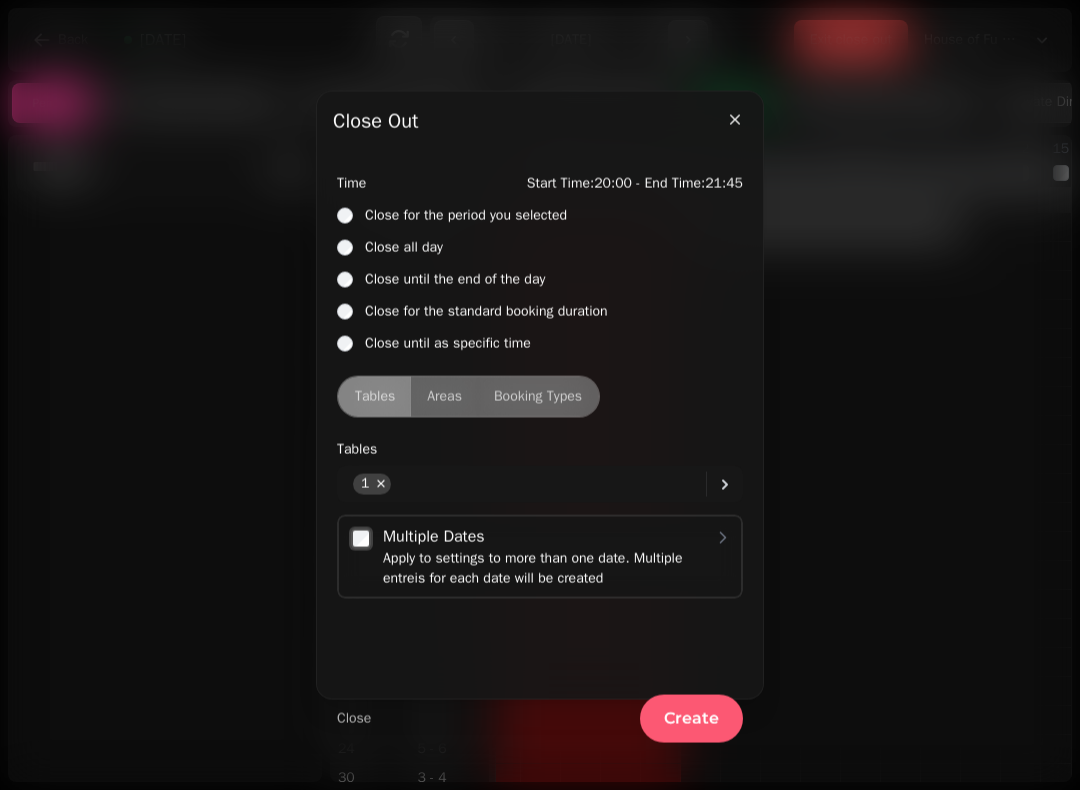 click on "Areas" at bounding box center [444, 397] 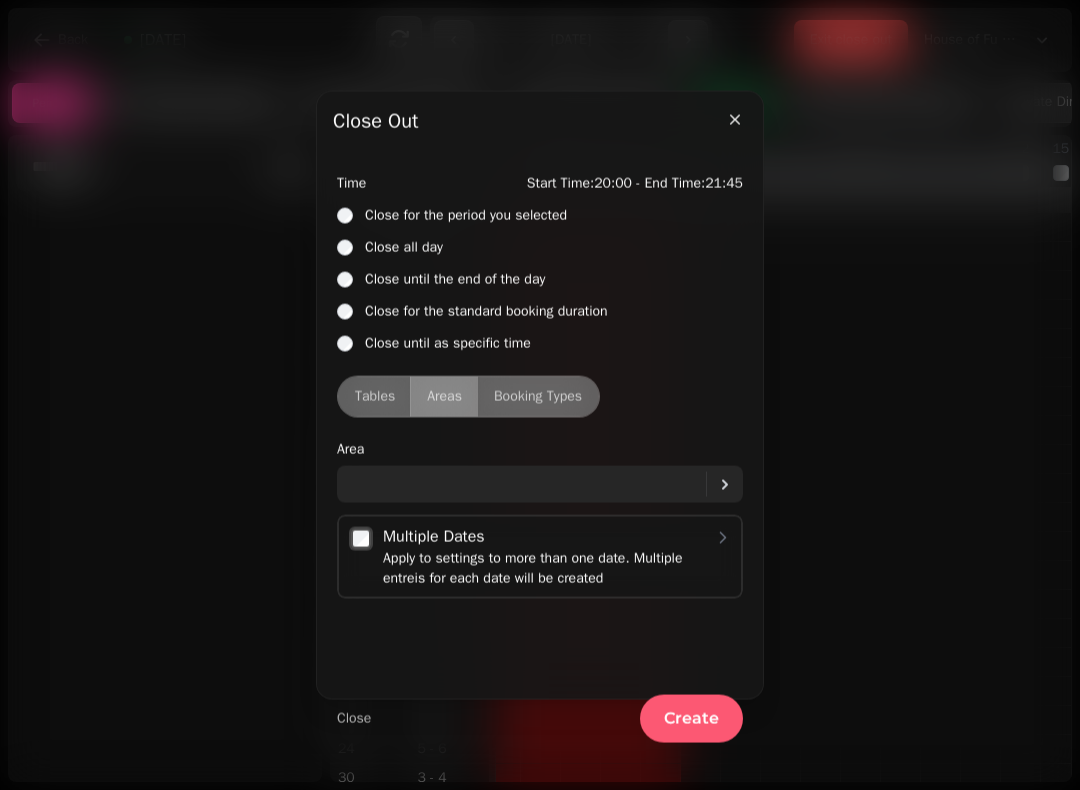 click at bounding box center (529, 484) 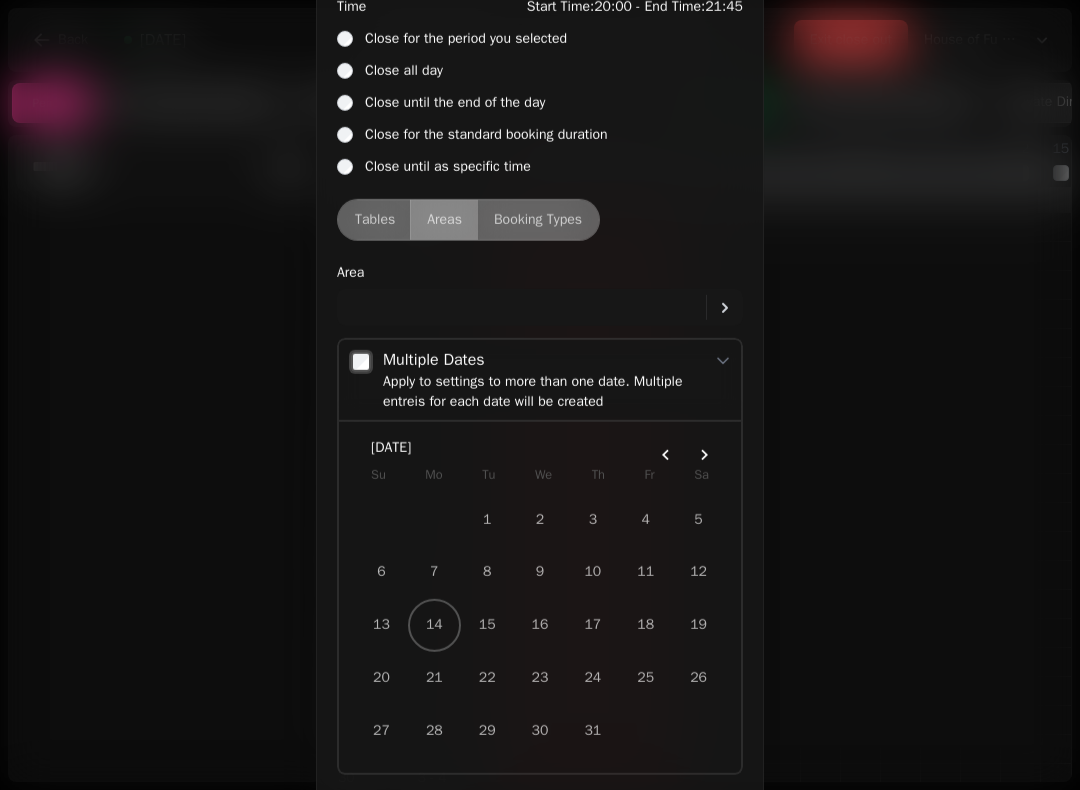 click on "Tables Areas Booking Types" at bounding box center [540, 220] 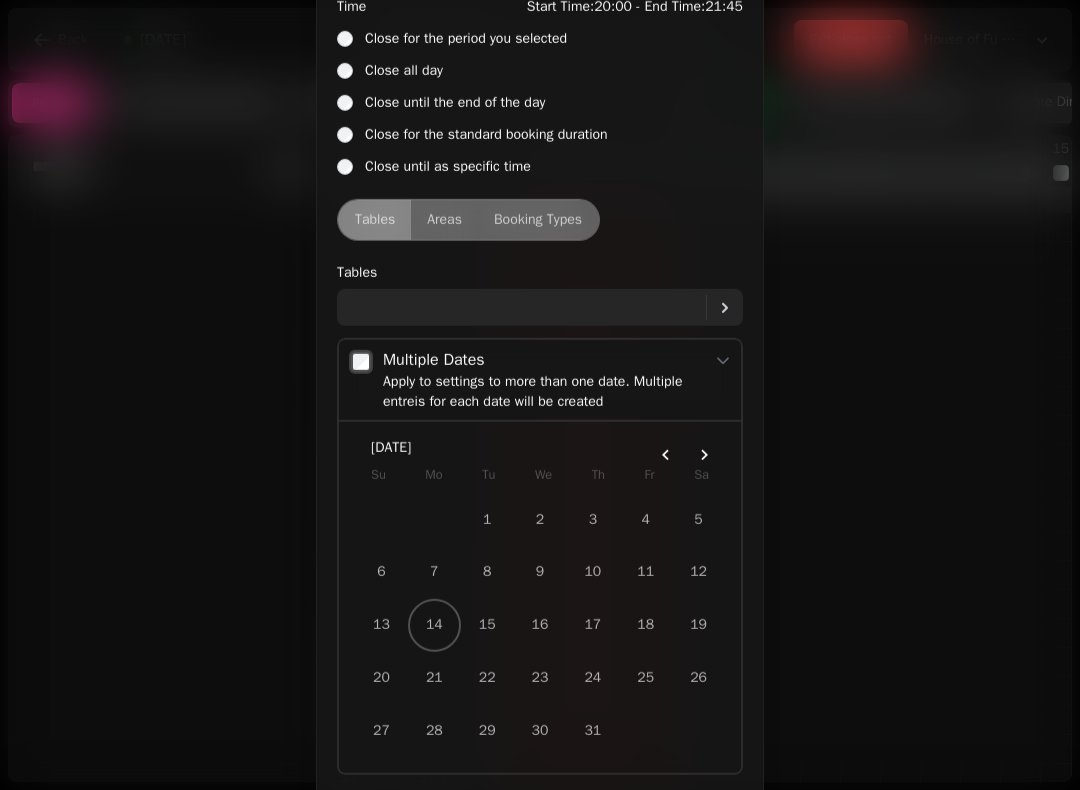 click 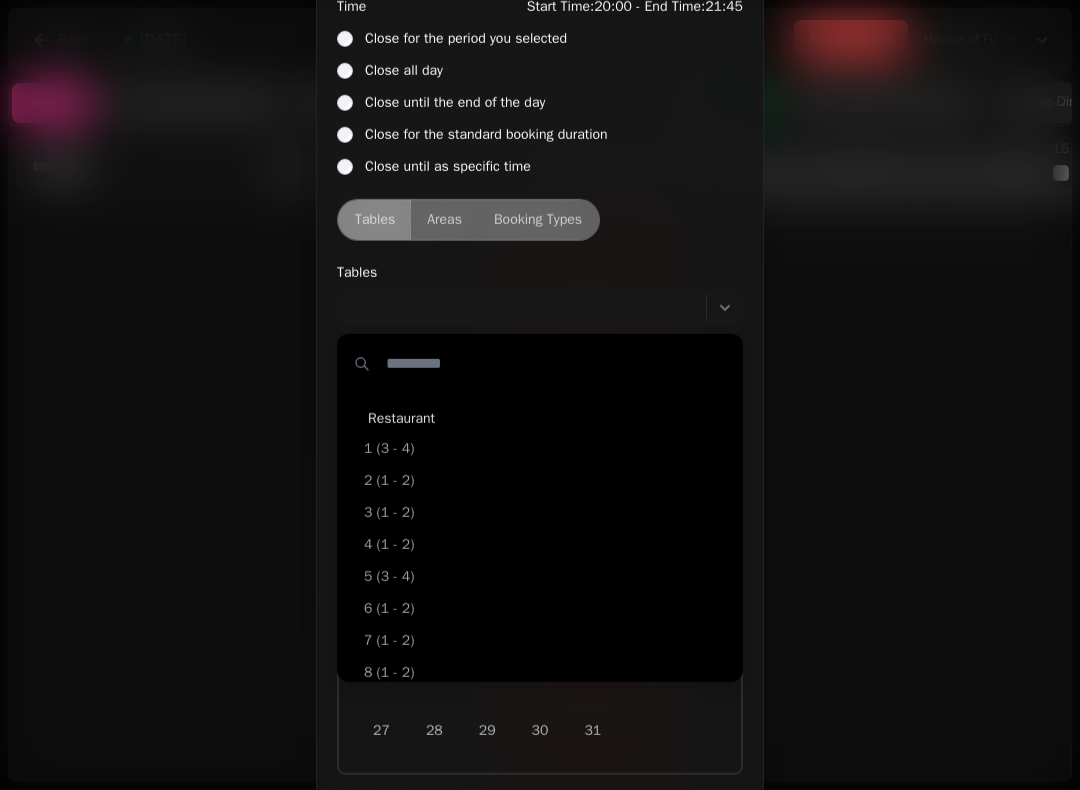 click on "Create" at bounding box center (691, 895) 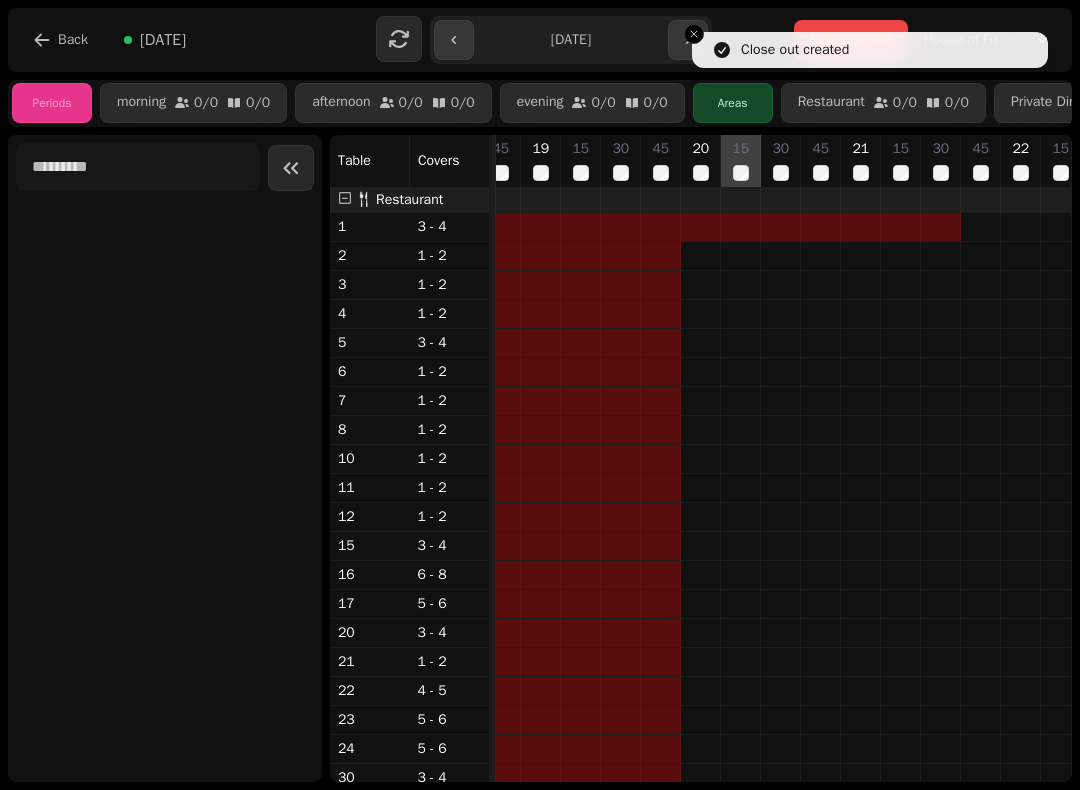 click at bounding box center [741, 1020] 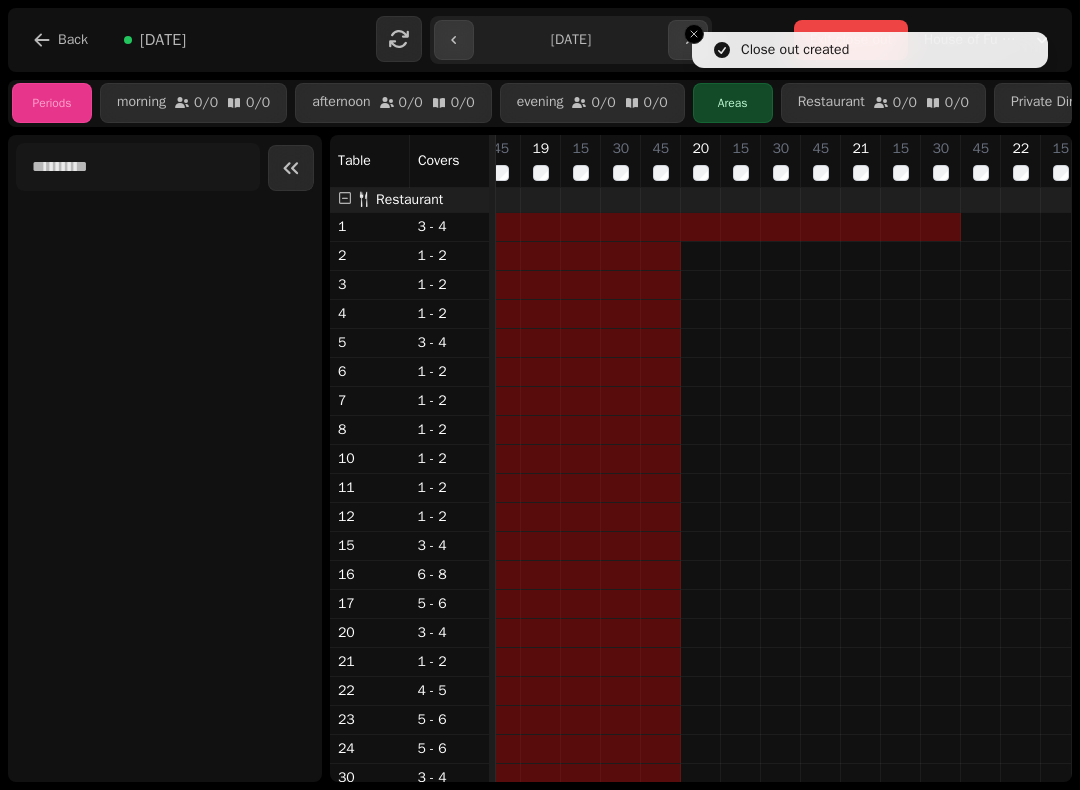 click on "20" at bounding box center [700, 161] 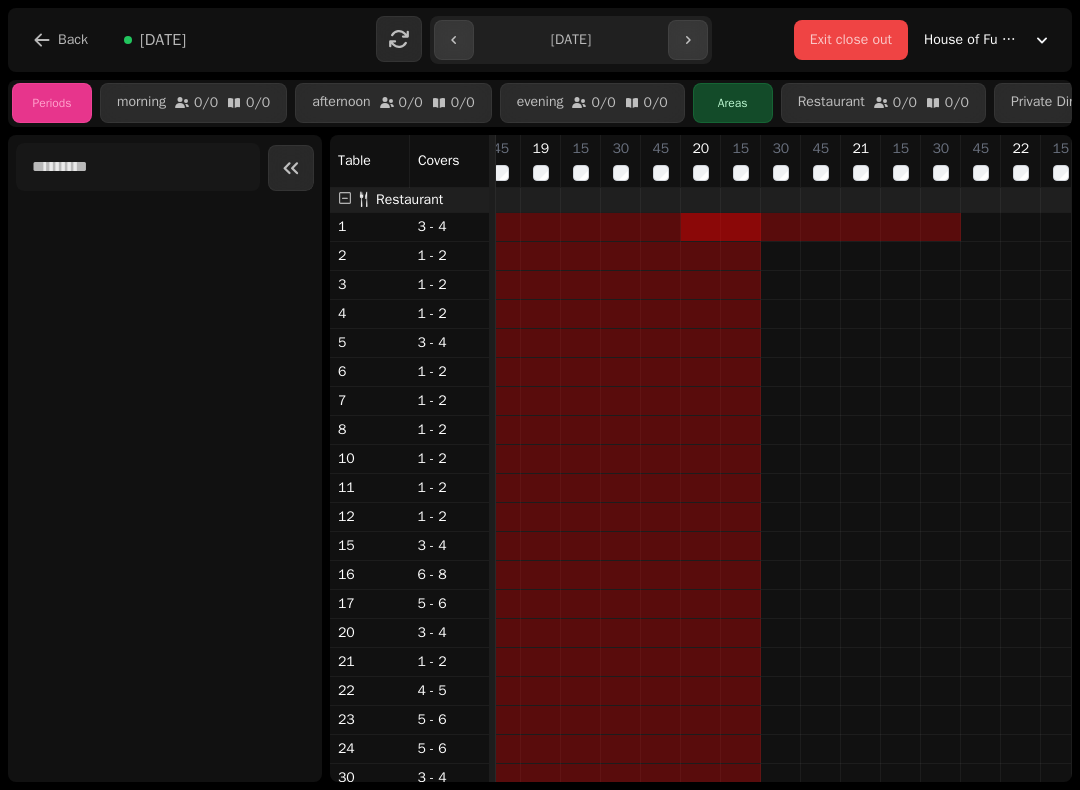 click on "30" at bounding box center [780, 161] 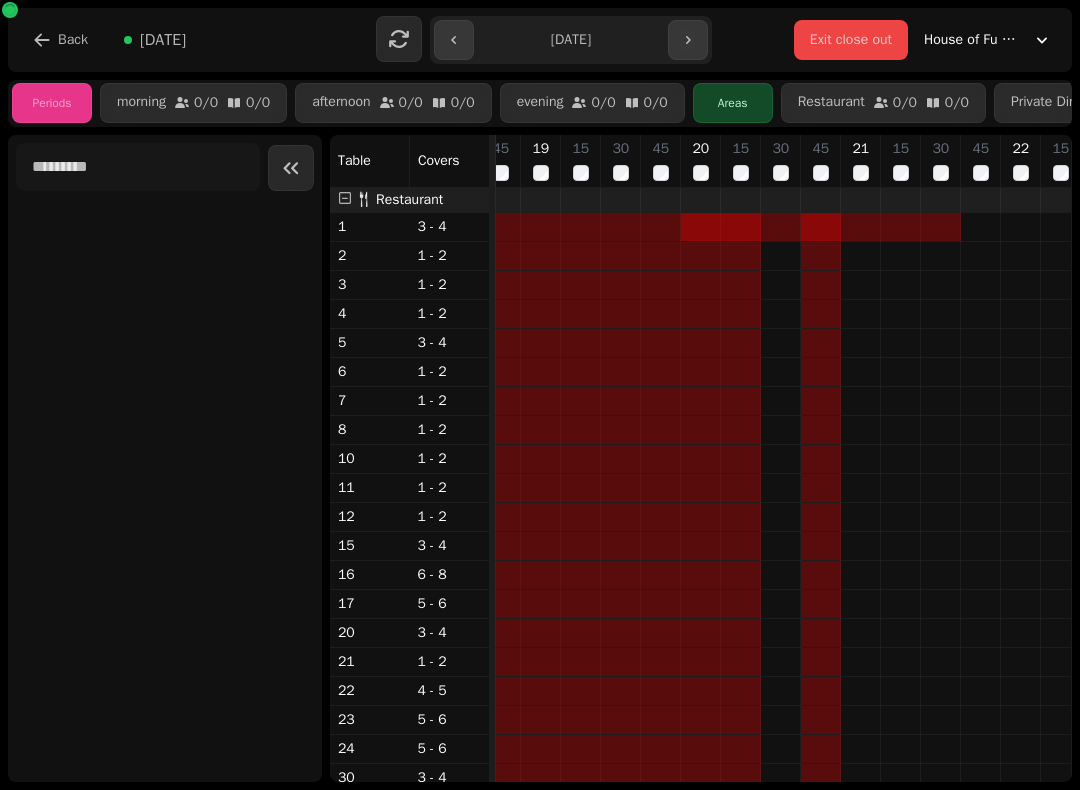 click on "21" at bounding box center (860, 161) 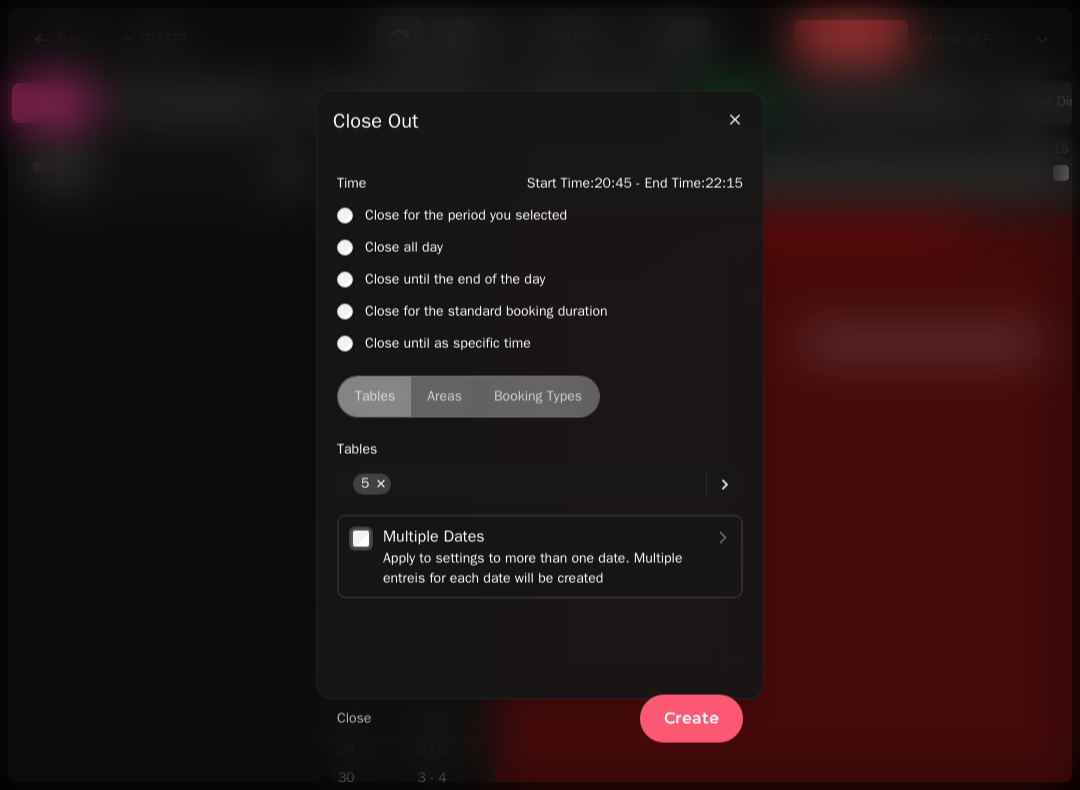 scroll, scrollTop: 0, scrollLeft: 1425, axis: horizontal 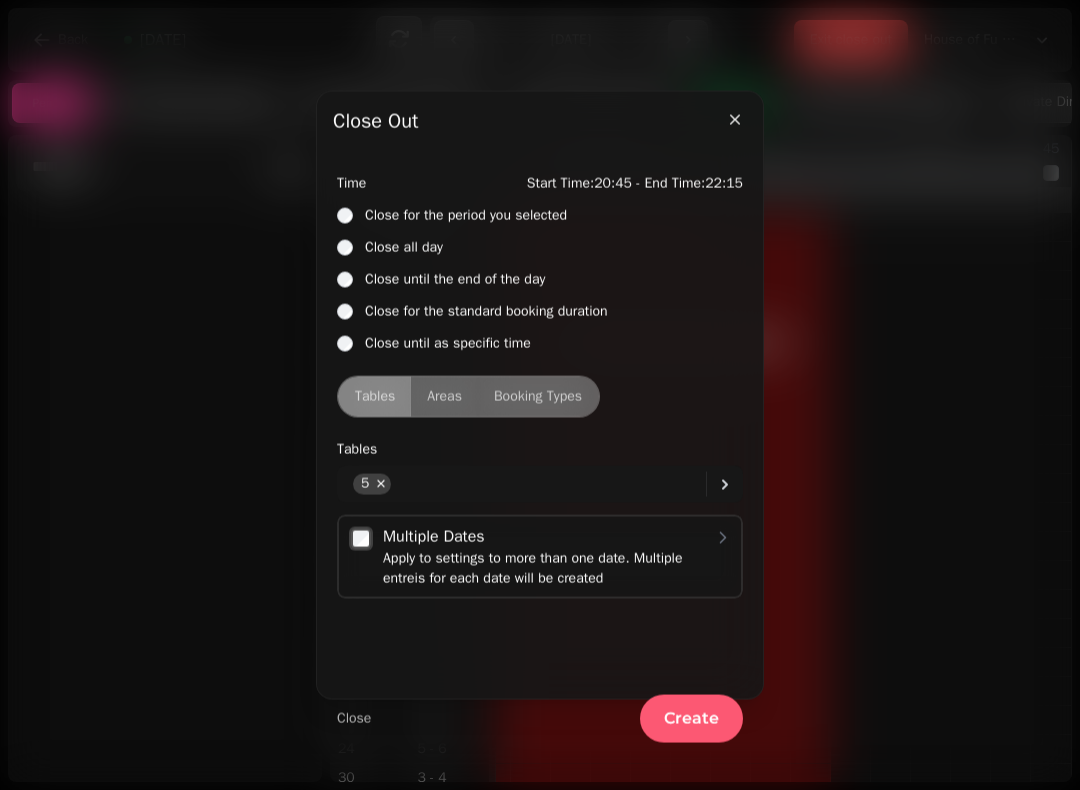 click 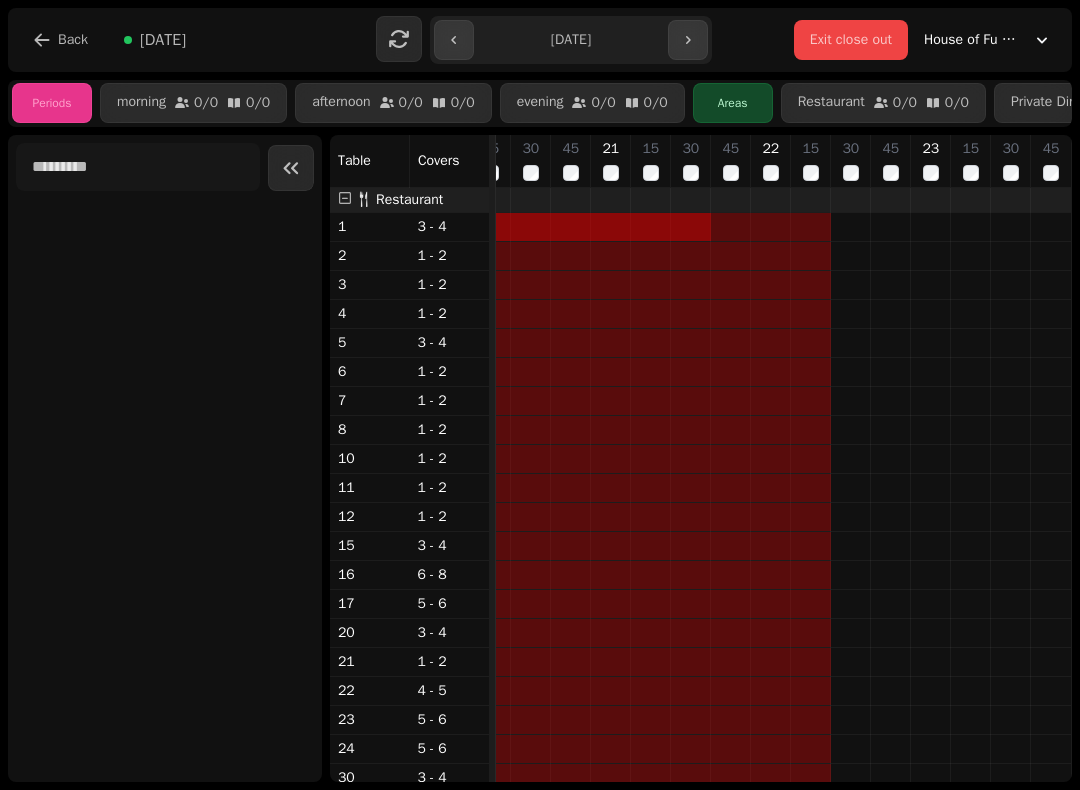 click on "**********" at bounding box center (540, 40) 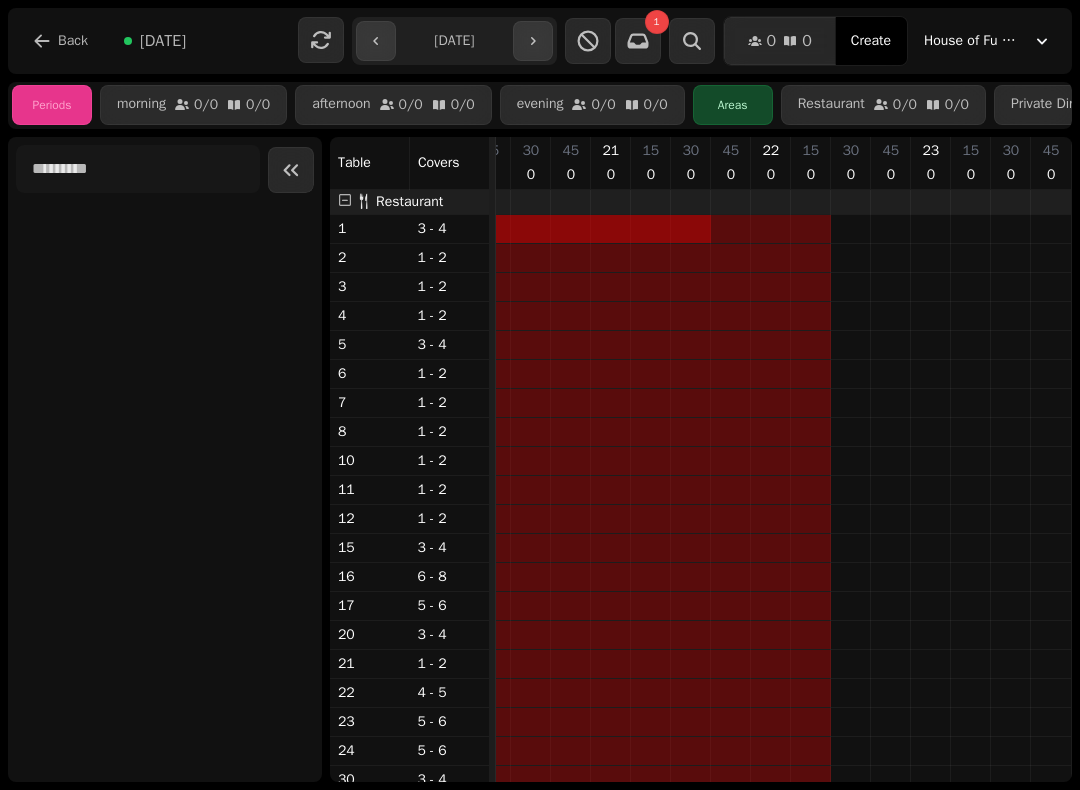 click 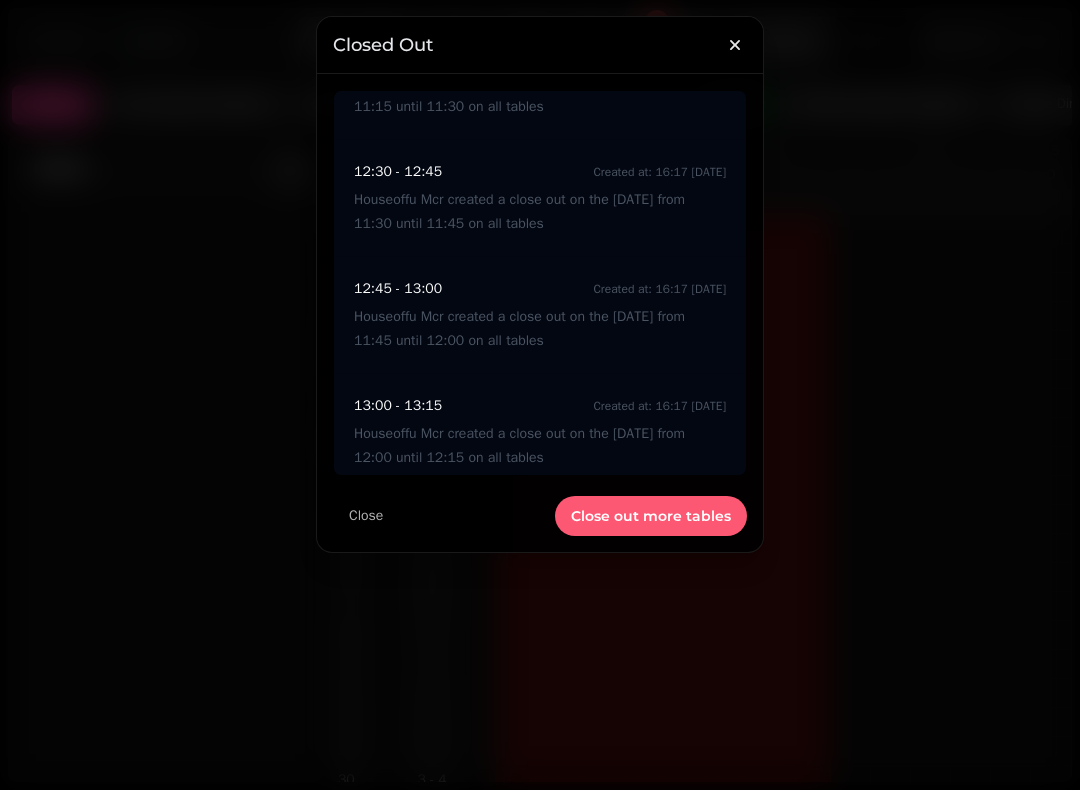click on "Close out more tables" at bounding box center [651, 516] 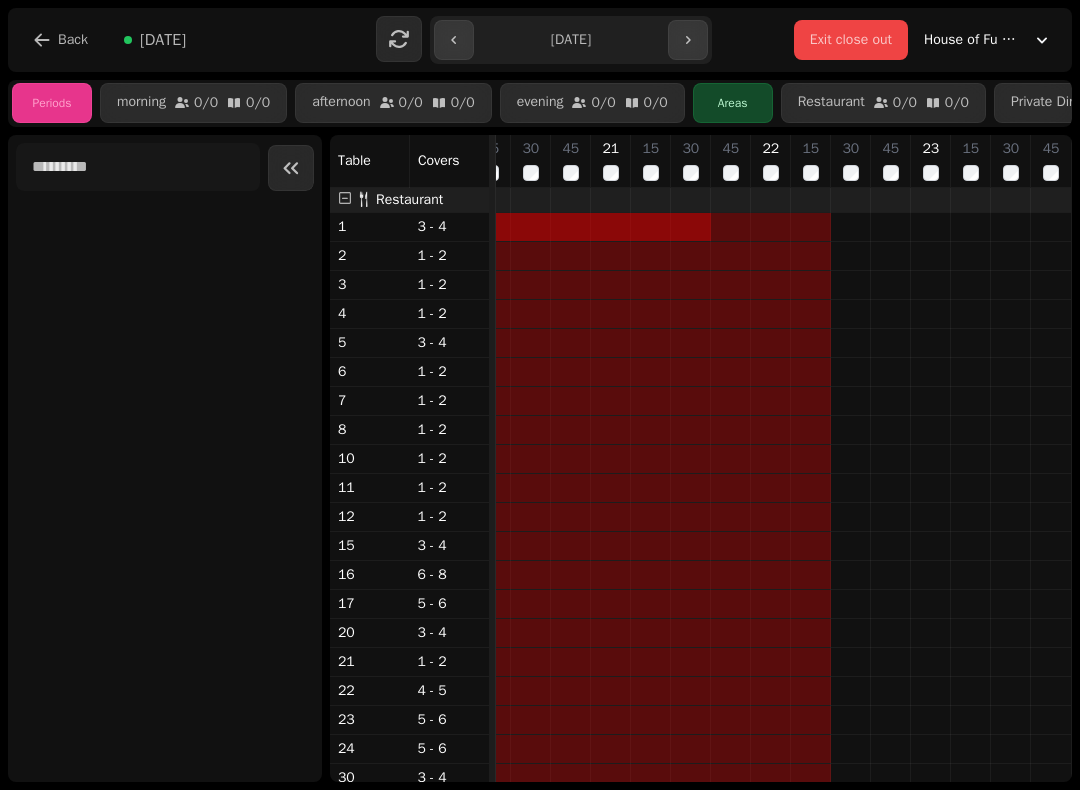 scroll, scrollTop: 0, scrollLeft: 0, axis: both 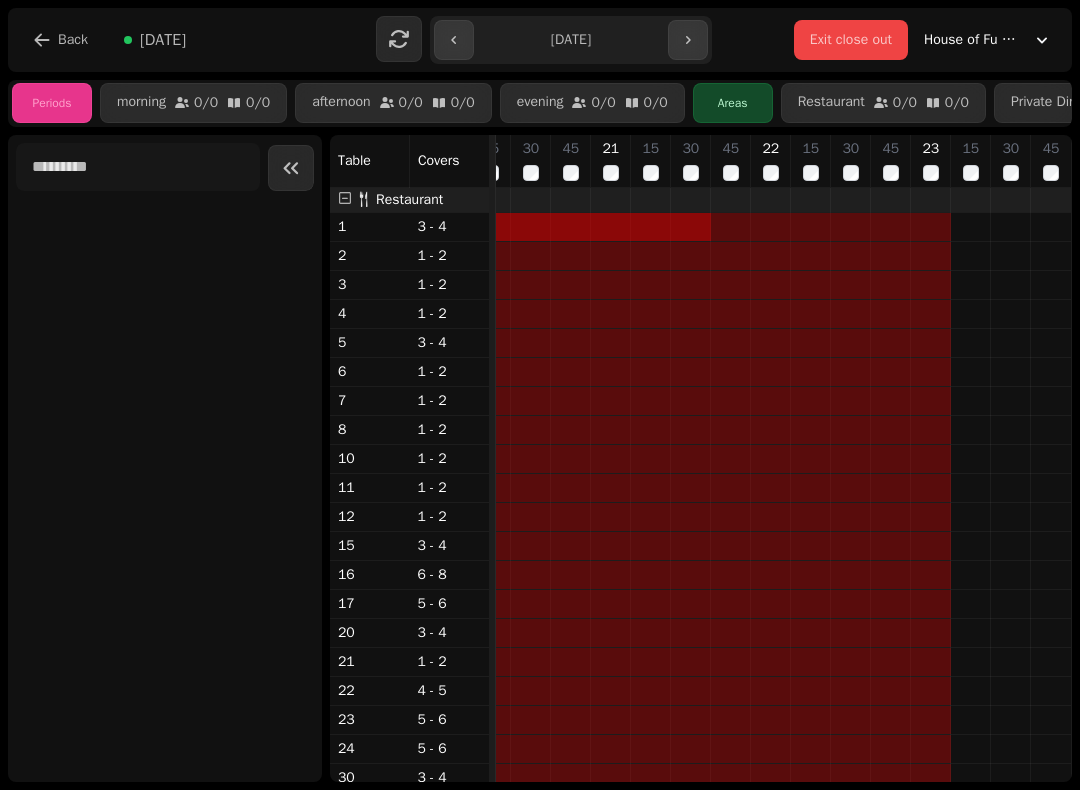 click on "Exit close out" at bounding box center (851, 40) 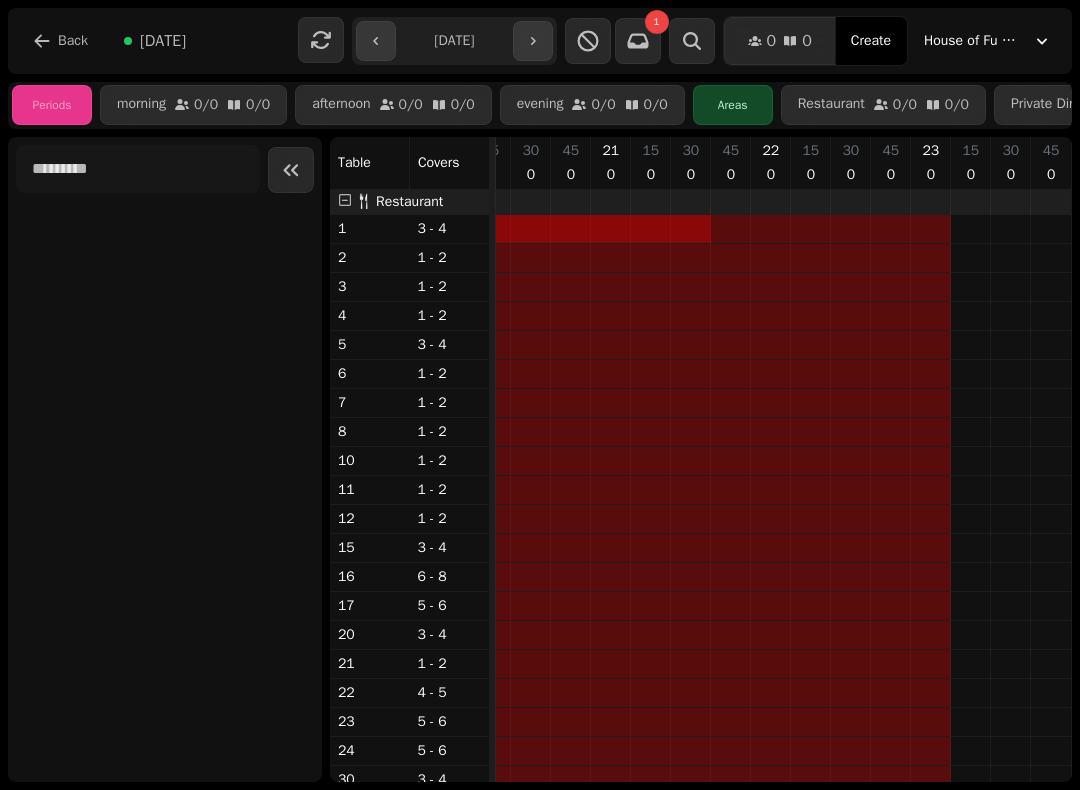 click at bounding box center (533, 41) 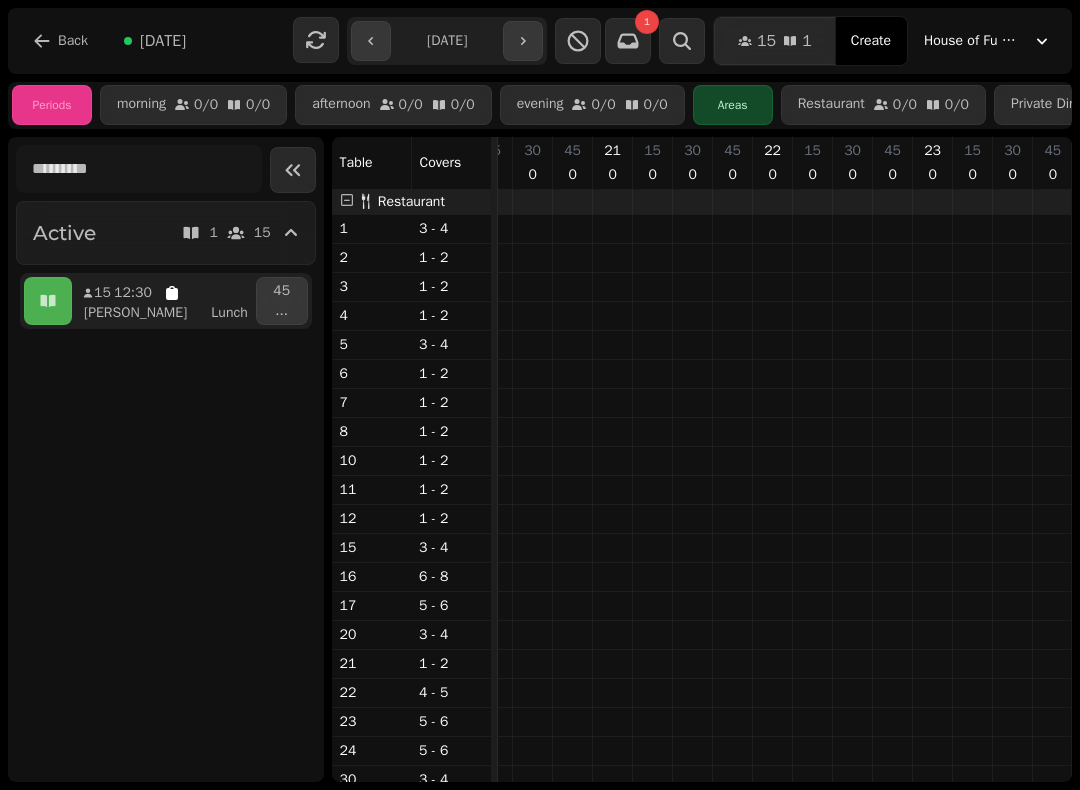 scroll, scrollTop: 0, scrollLeft: 238, axis: horizontal 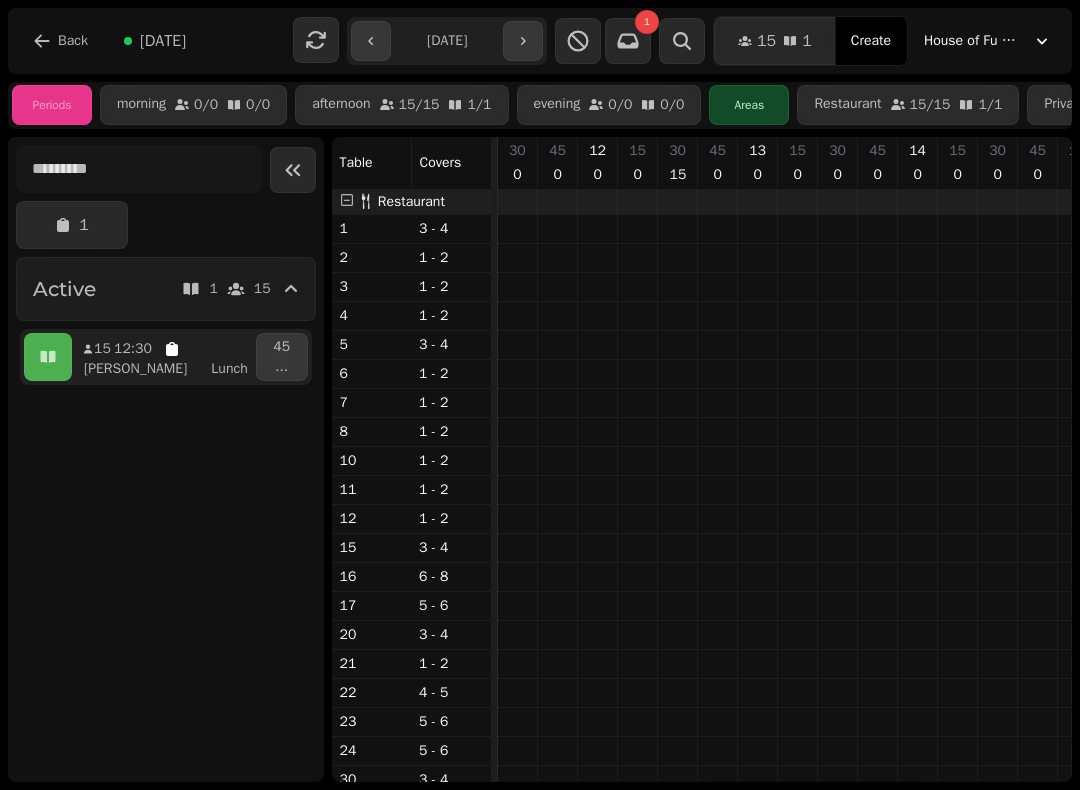 click on "**********" at bounding box center [446, 41] 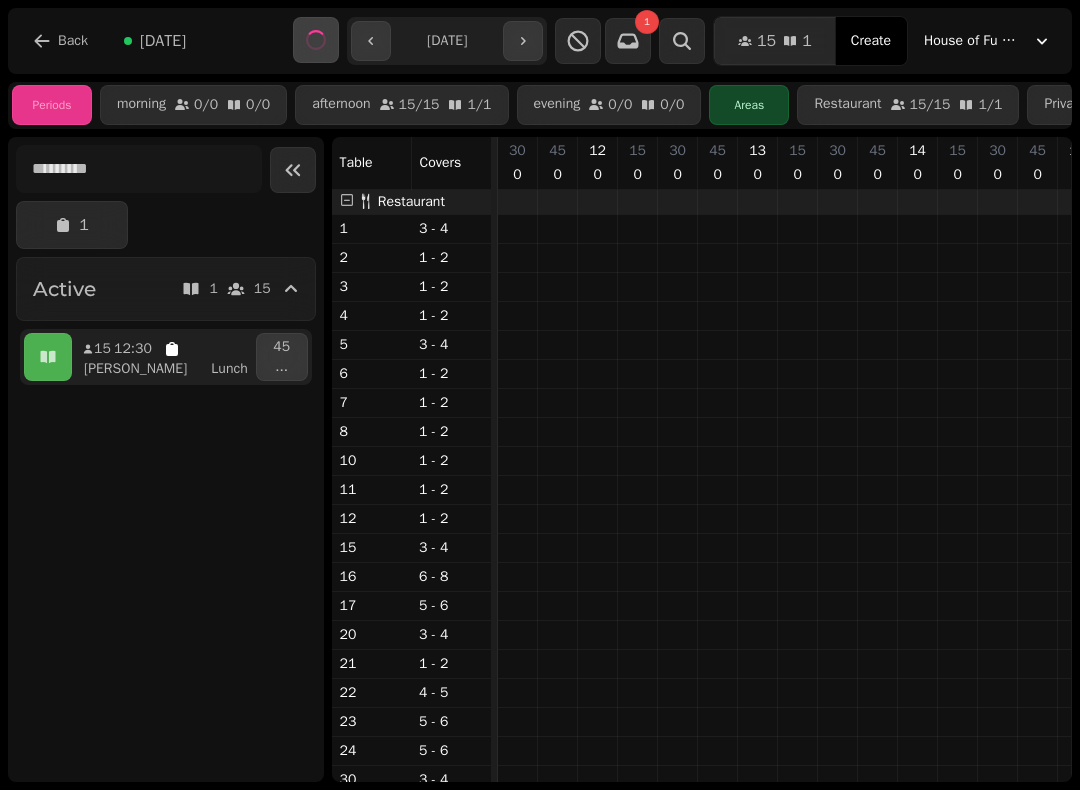 scroll, scrollTop: 0, scrollLeft: 238, axis: horizontal 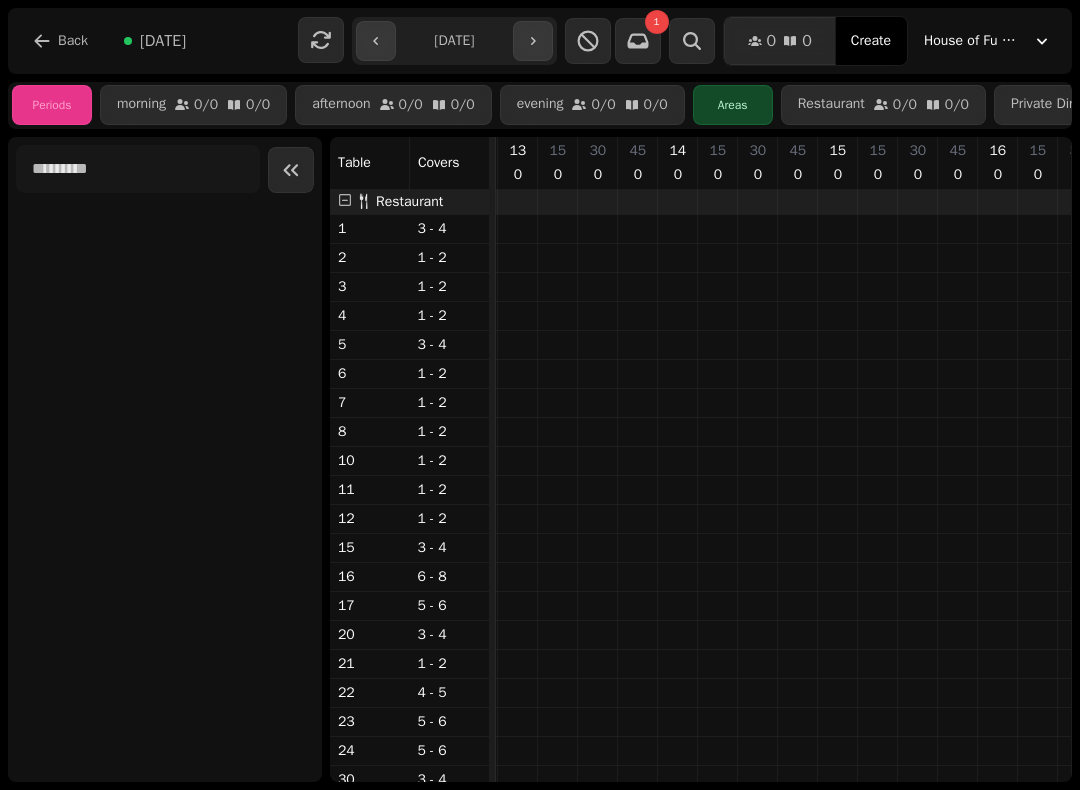 click 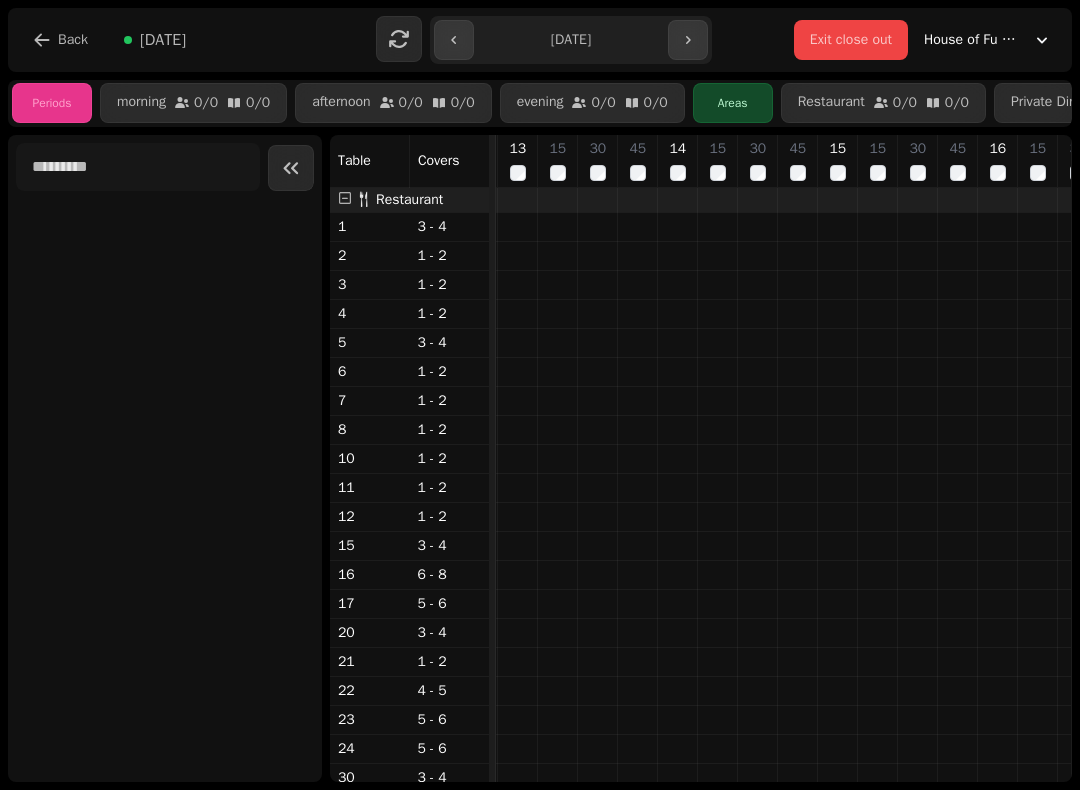 scroll, scrollTop: 0, scrollLeft: 119, axis: horizontal 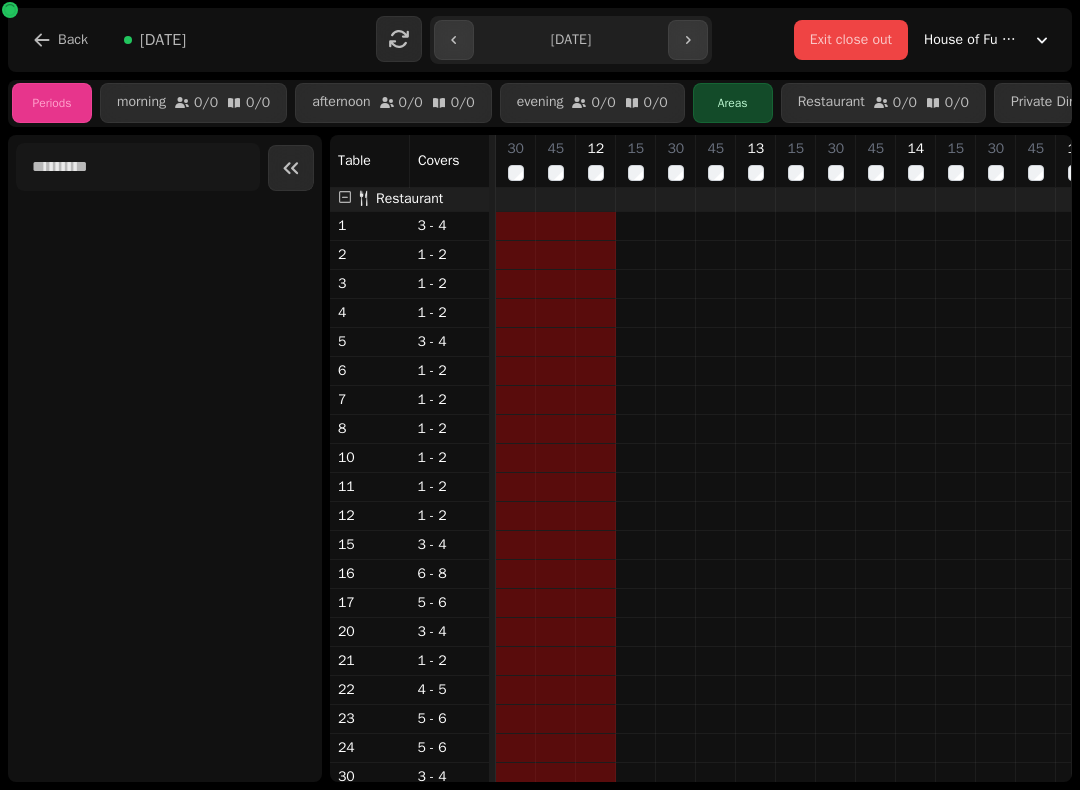 click on "15" at bounding box center (635, 161) 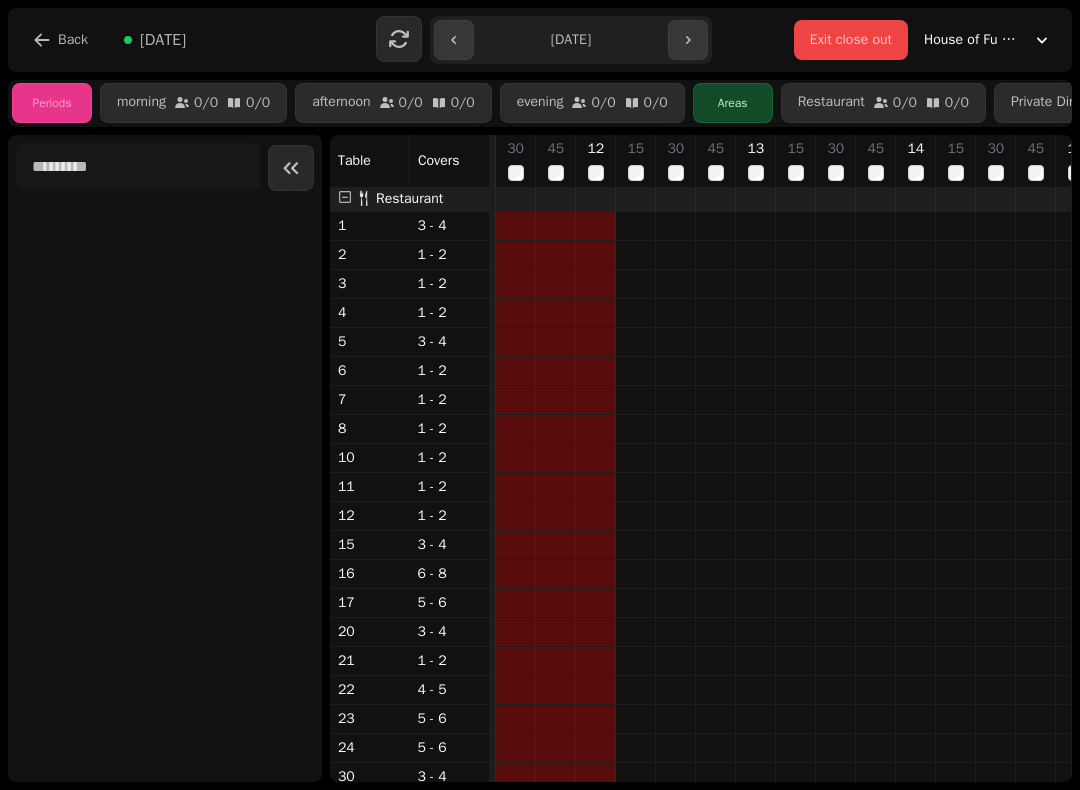click on "30" at bounding box center (675, 161) 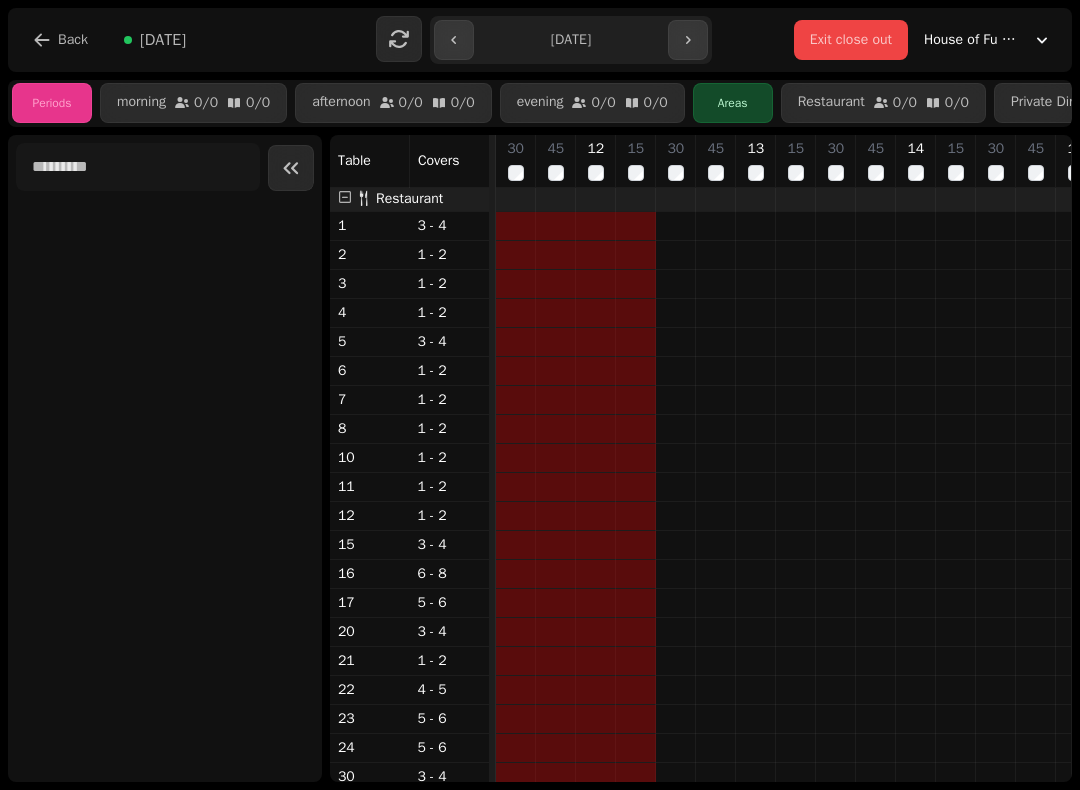 click on "30" at bounding box center [675, 161] 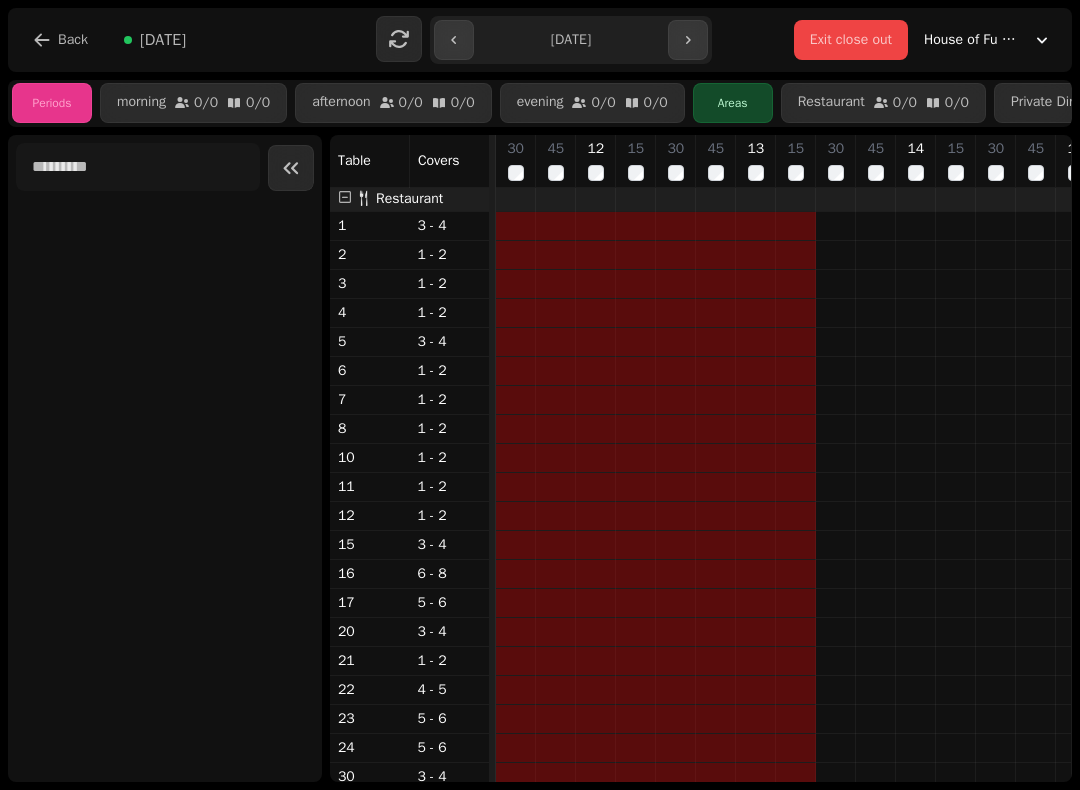 click on "30" at bounding box center [835, 161] 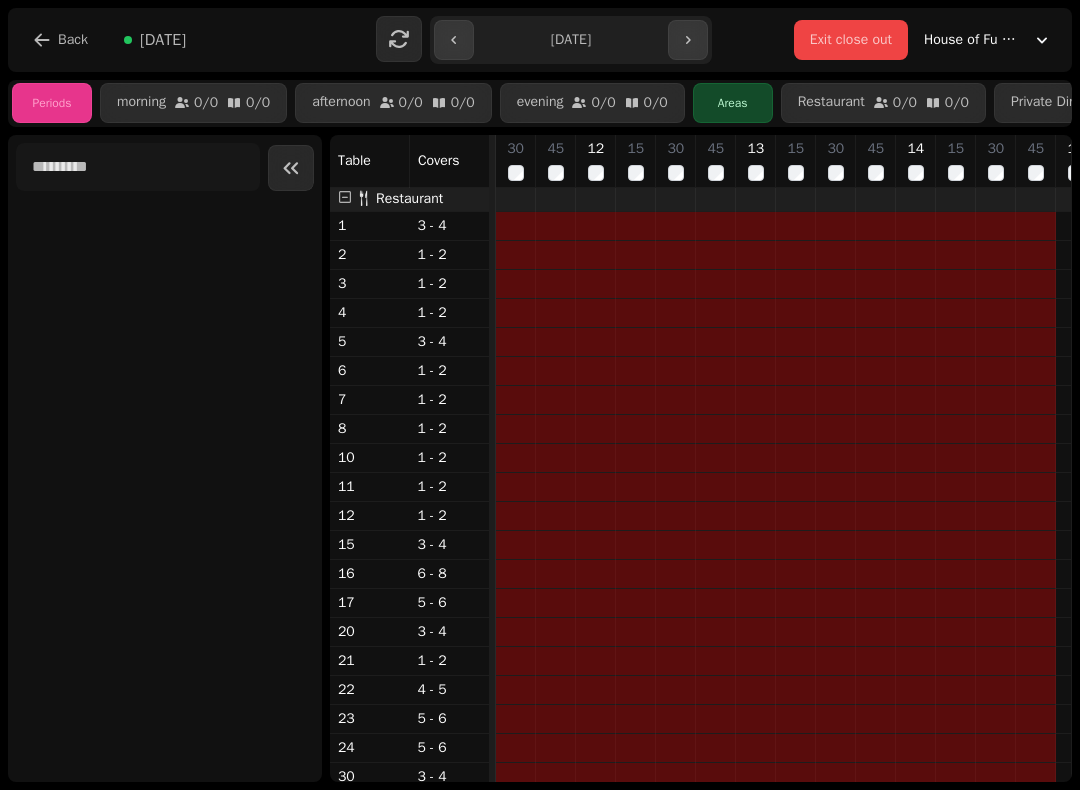 scroll, scrollTop: 5, scrollLeft: 66, axis: both 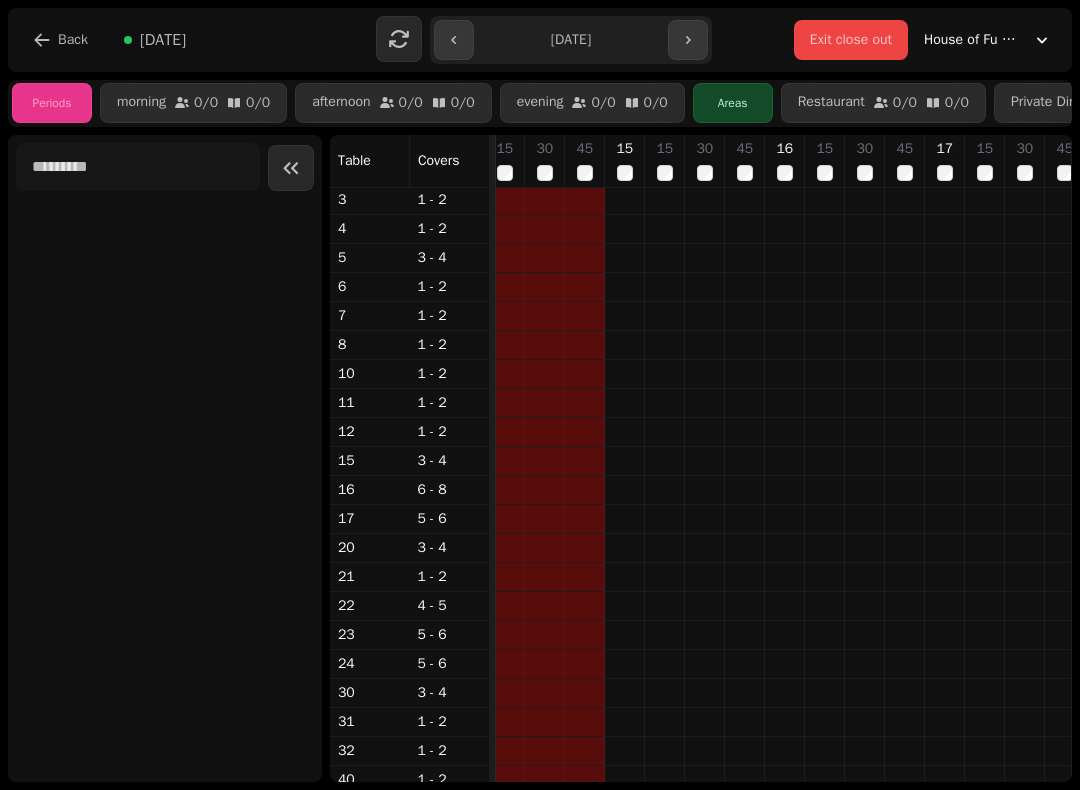 click on "15" at bounding box center [624, 161] 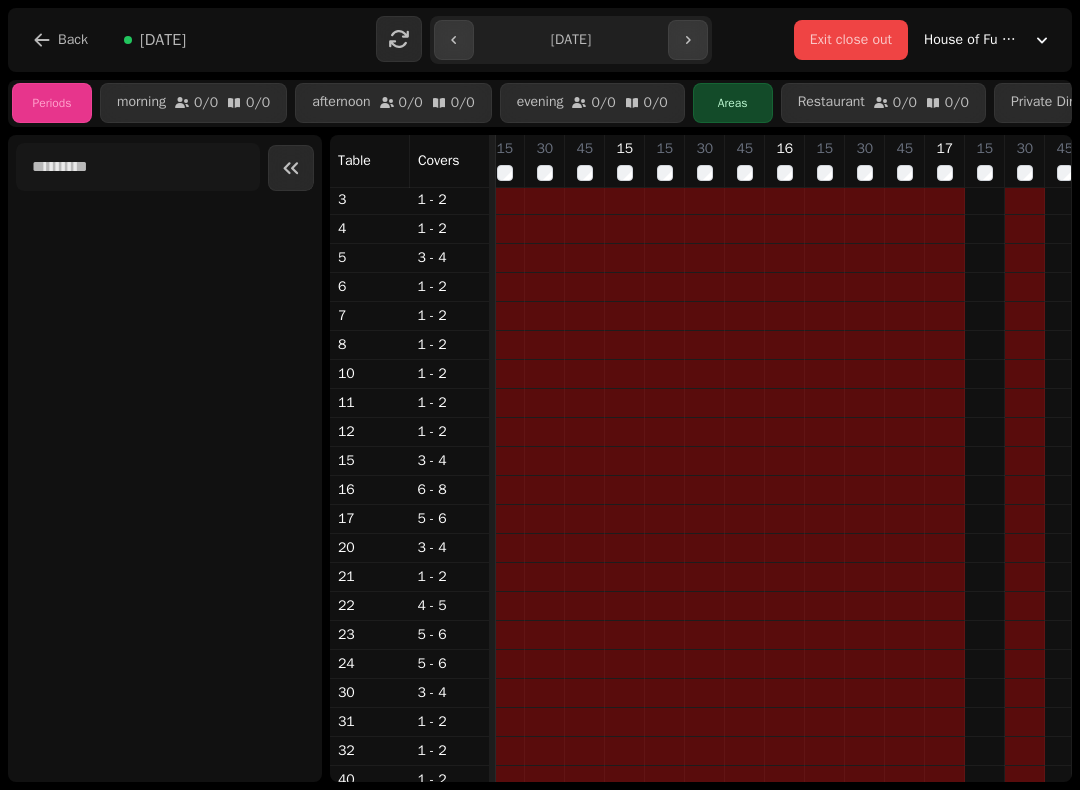 scroll, scrollTop: 0, scrollLeft: 453, axis: horizontal 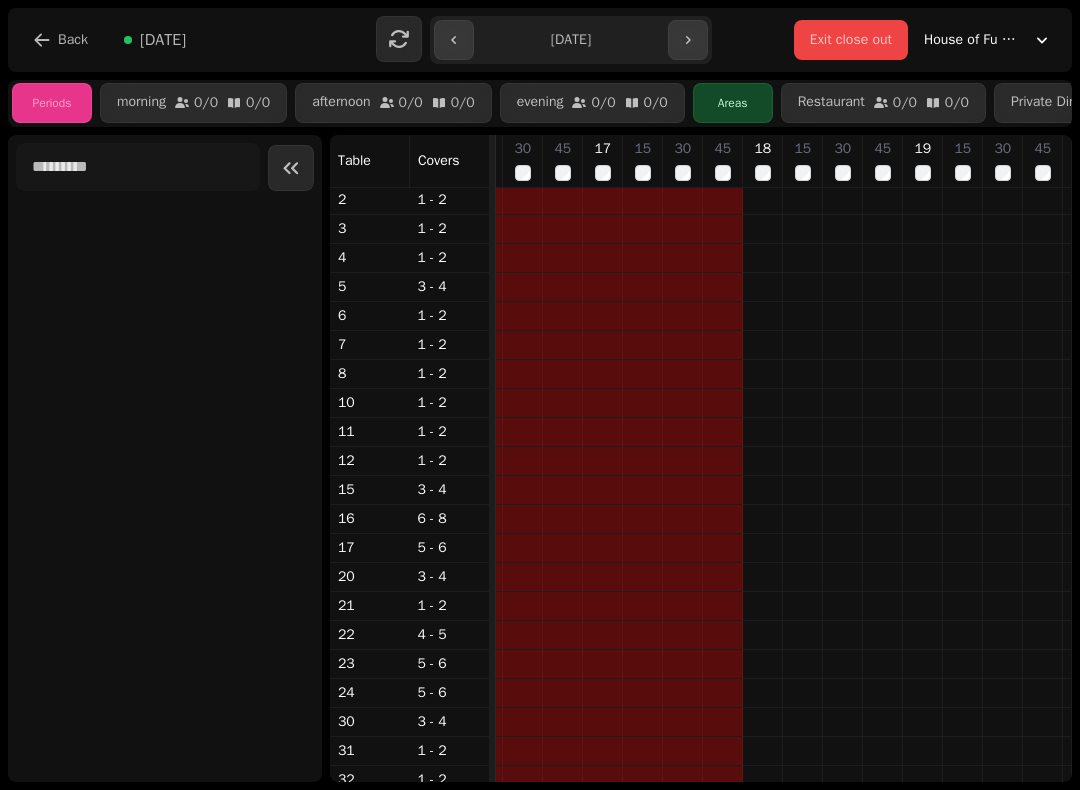 click on "15" at bounding box center [802, 161] 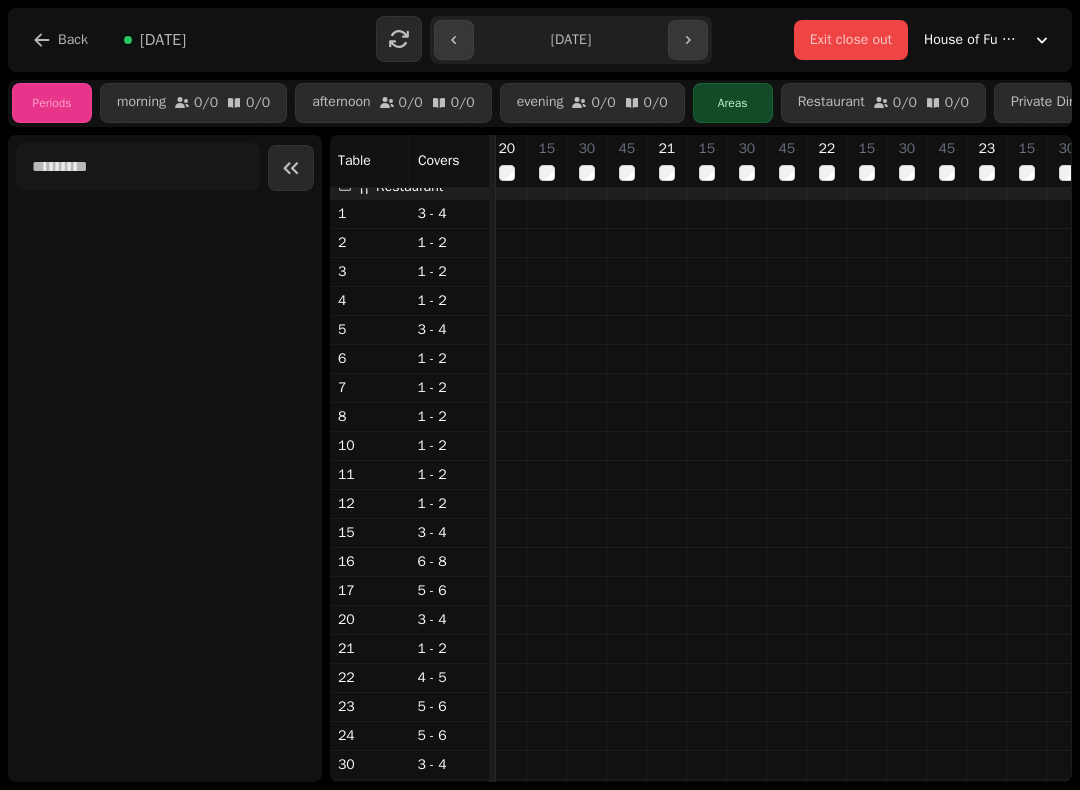 click on "20" at bounding box center [506, 161] 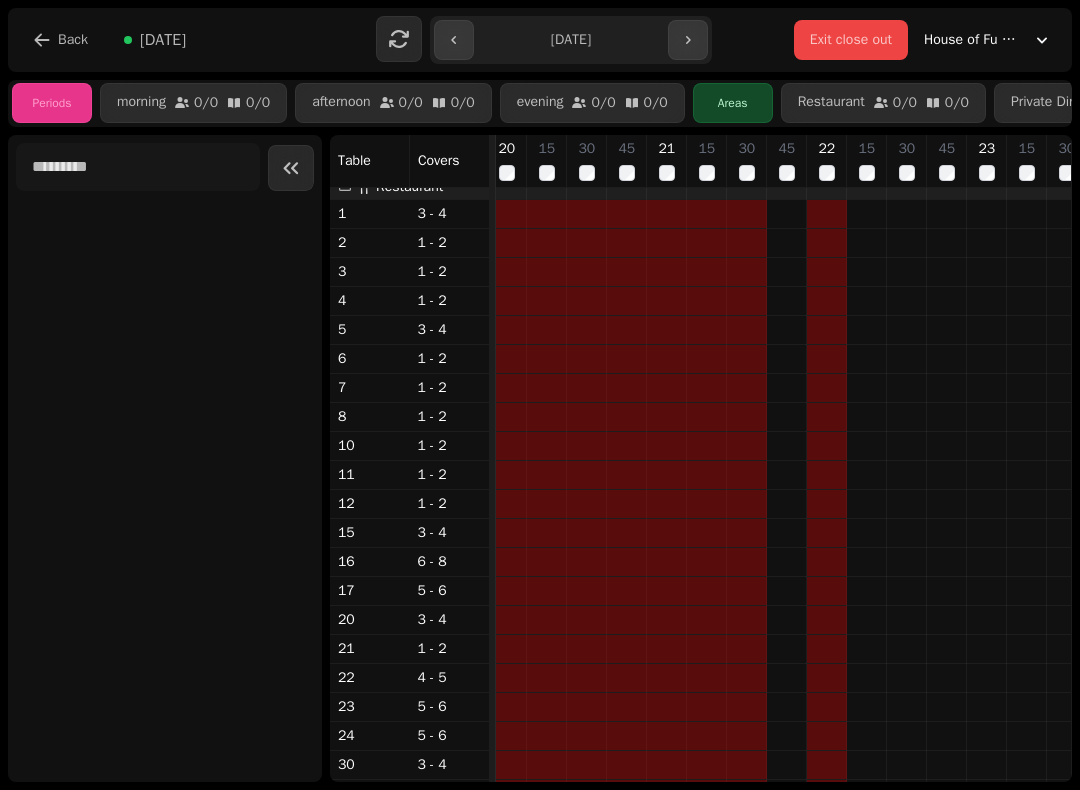click on "30" at bounding box center (906, 161) 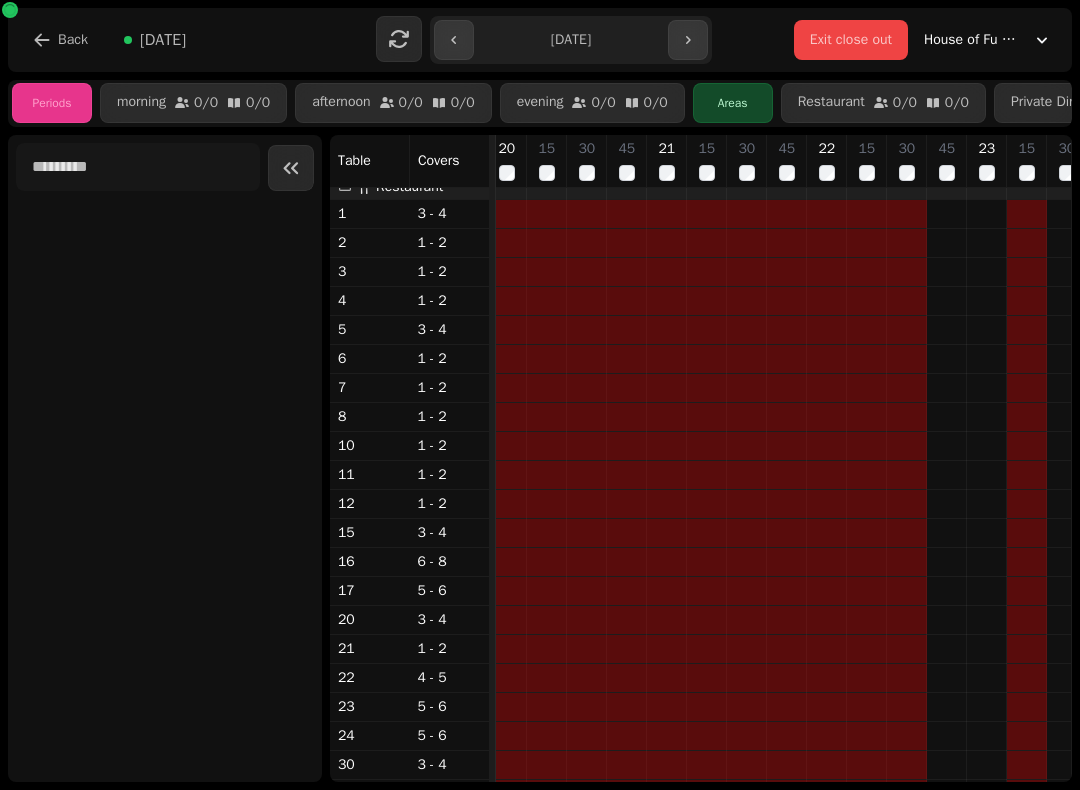 click on "23" at bounding box center [986, 161] 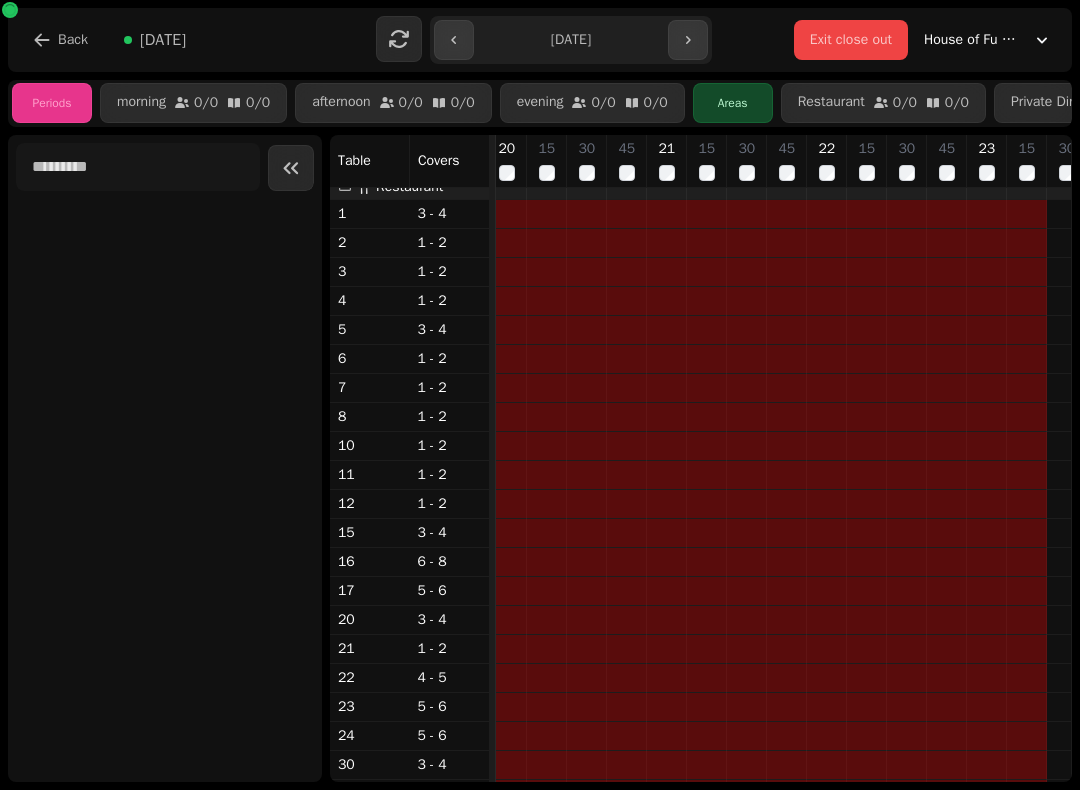 click on "**********" at bounding box center [571, 40] 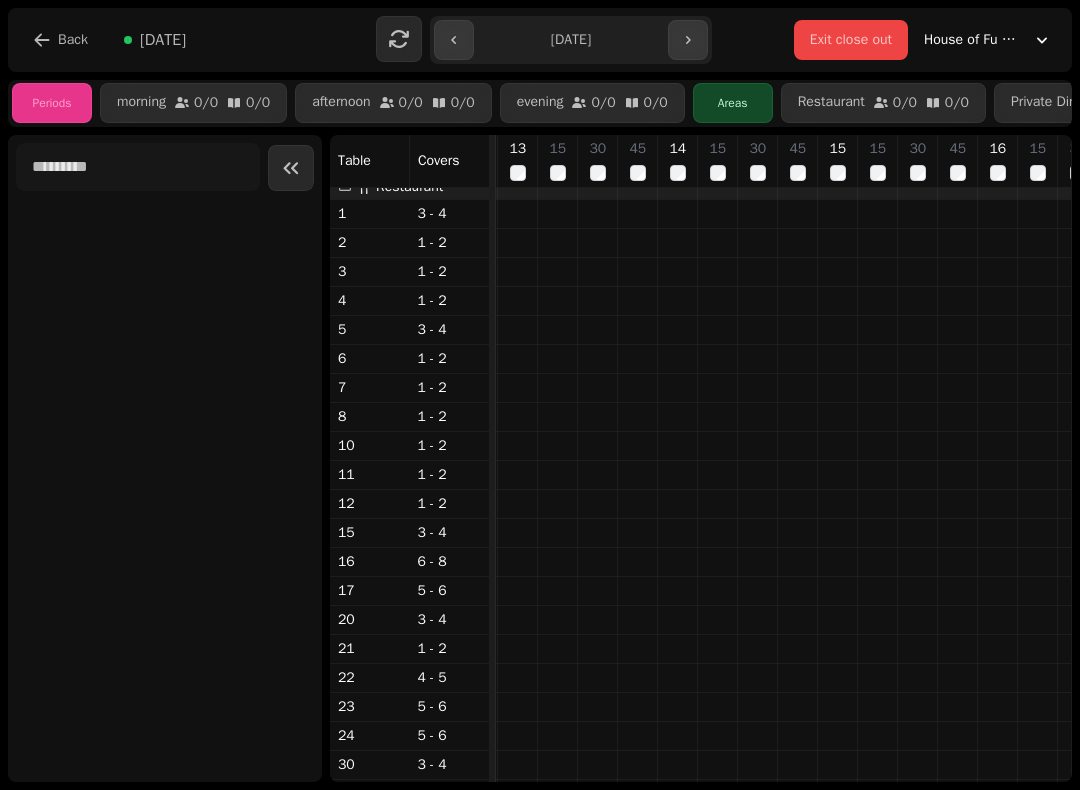 click on "Exit close out" at bounding box center (851, 40) 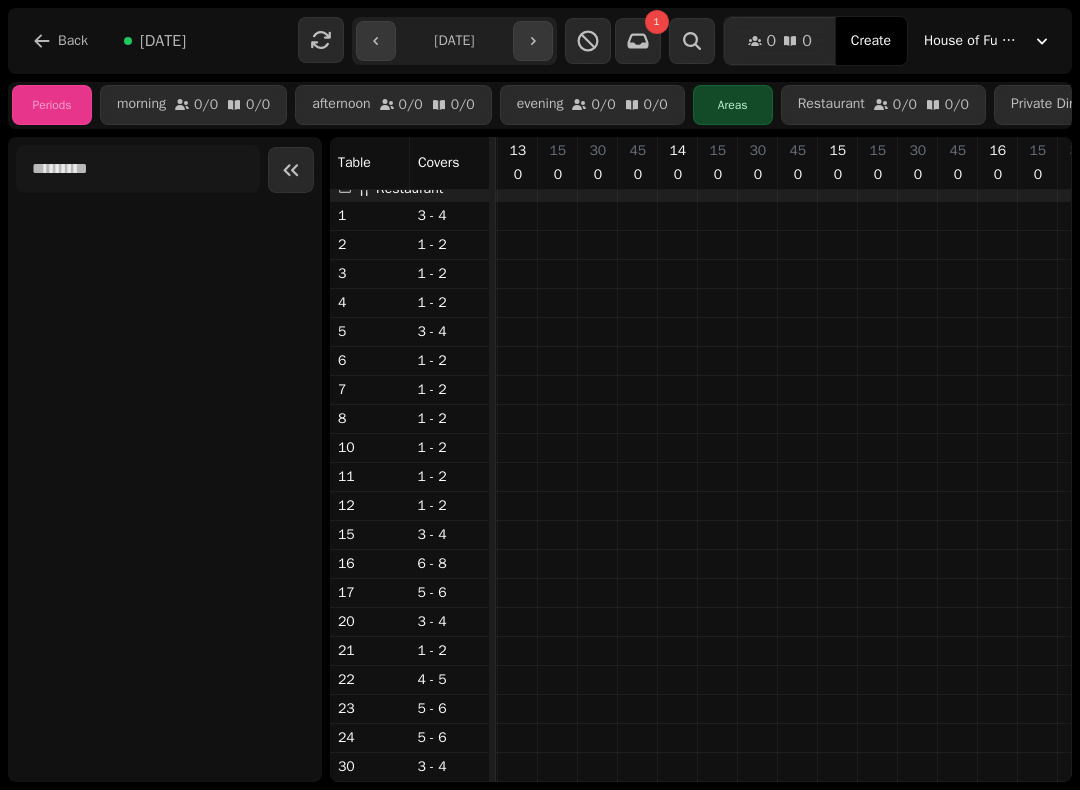 scroll, scrollTop: 8, scrollLeft: 0, axis: vertical 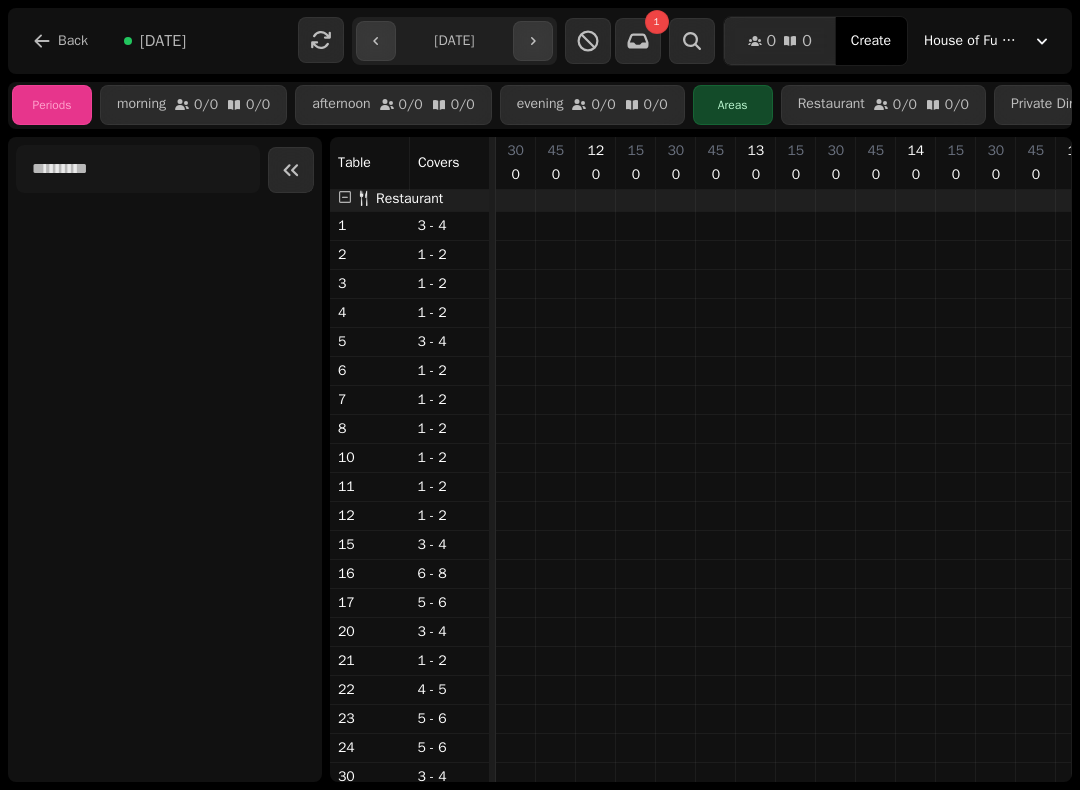 click 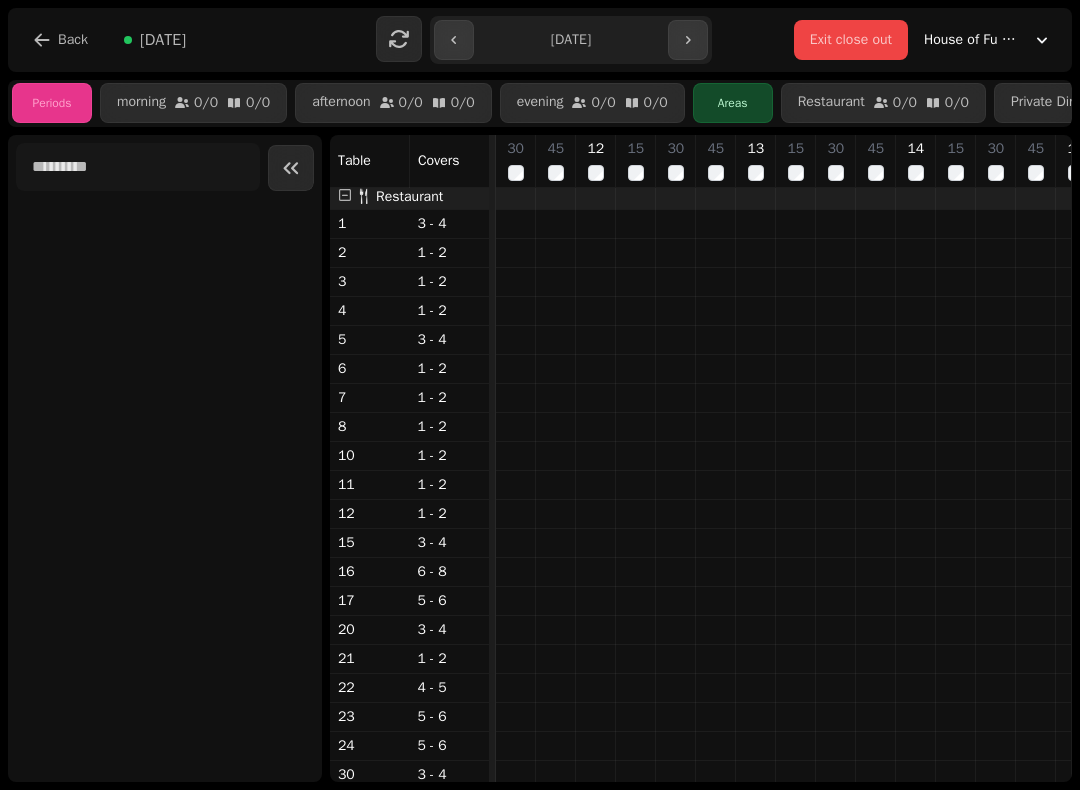 scroll, scrollTop: 3, scrollLeft: 0, axis: vertical 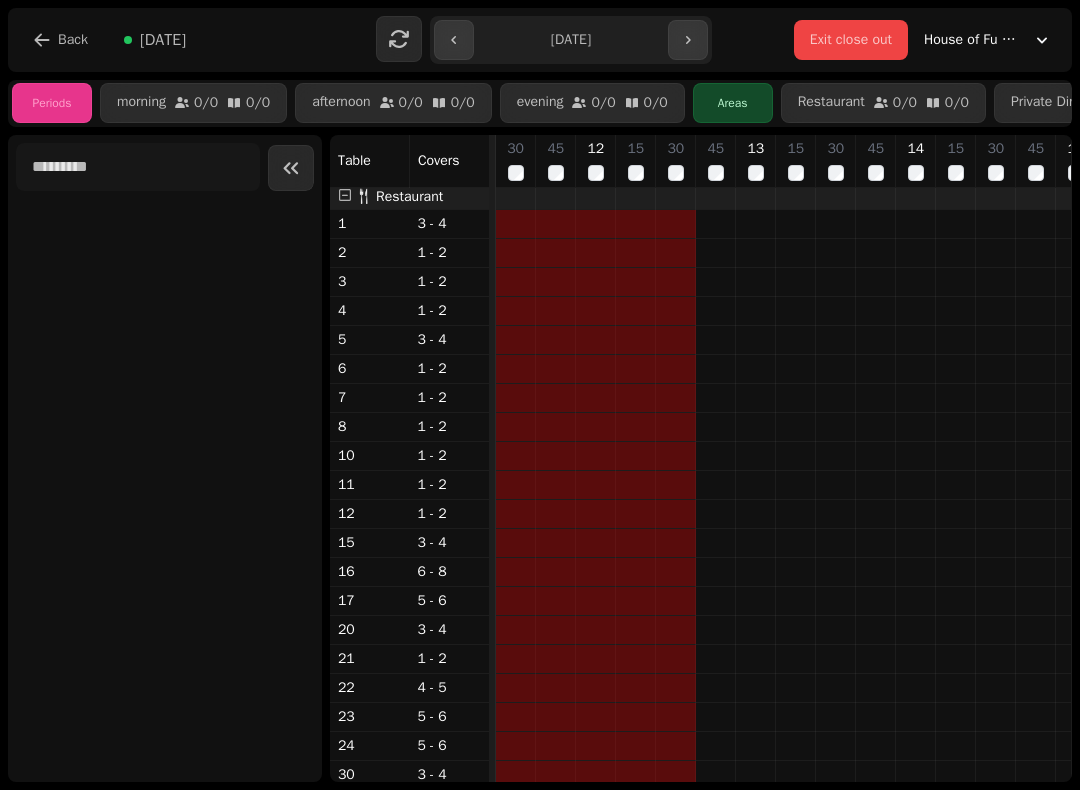 click on "45" at bounding box center [715, 161] 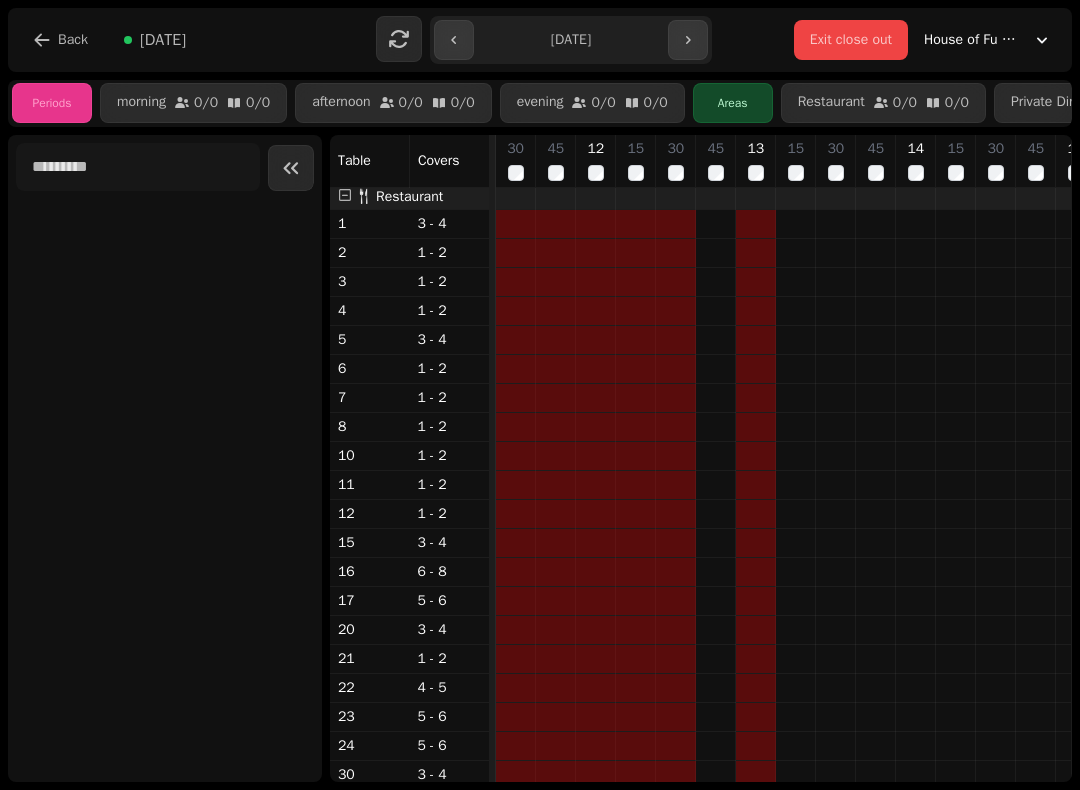 click on "15" at bounding box center (795, 161) 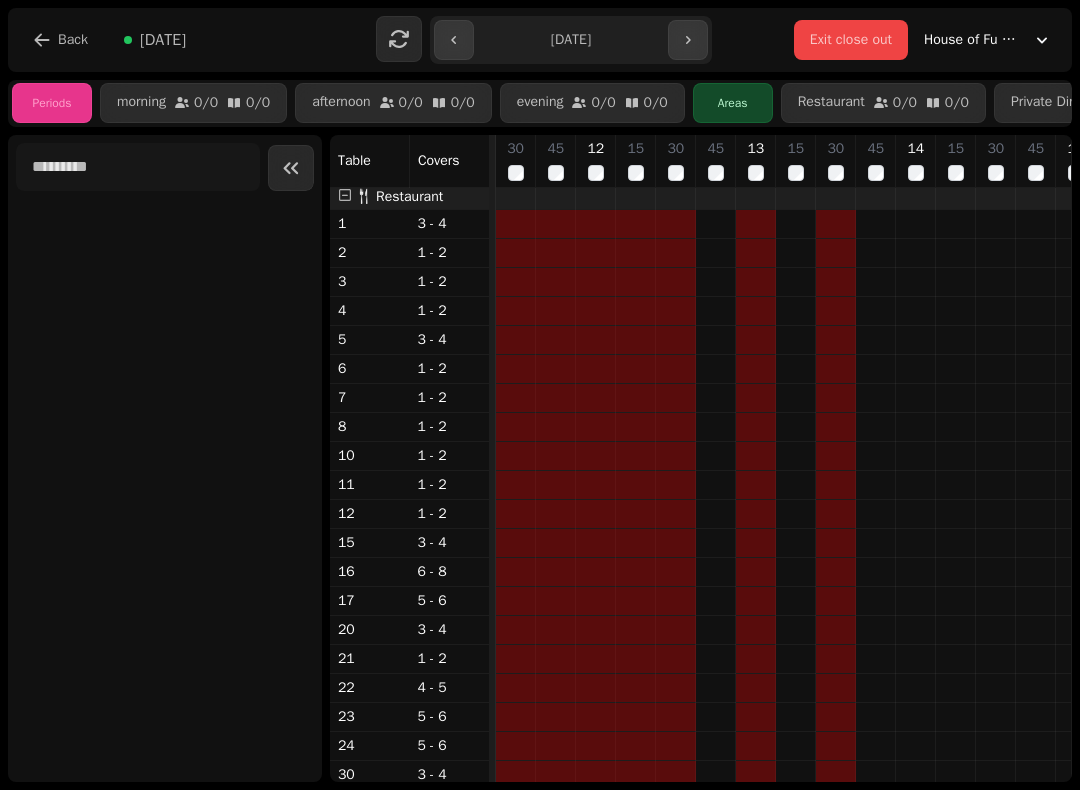 click on "45" at bounding box center [715, 161] 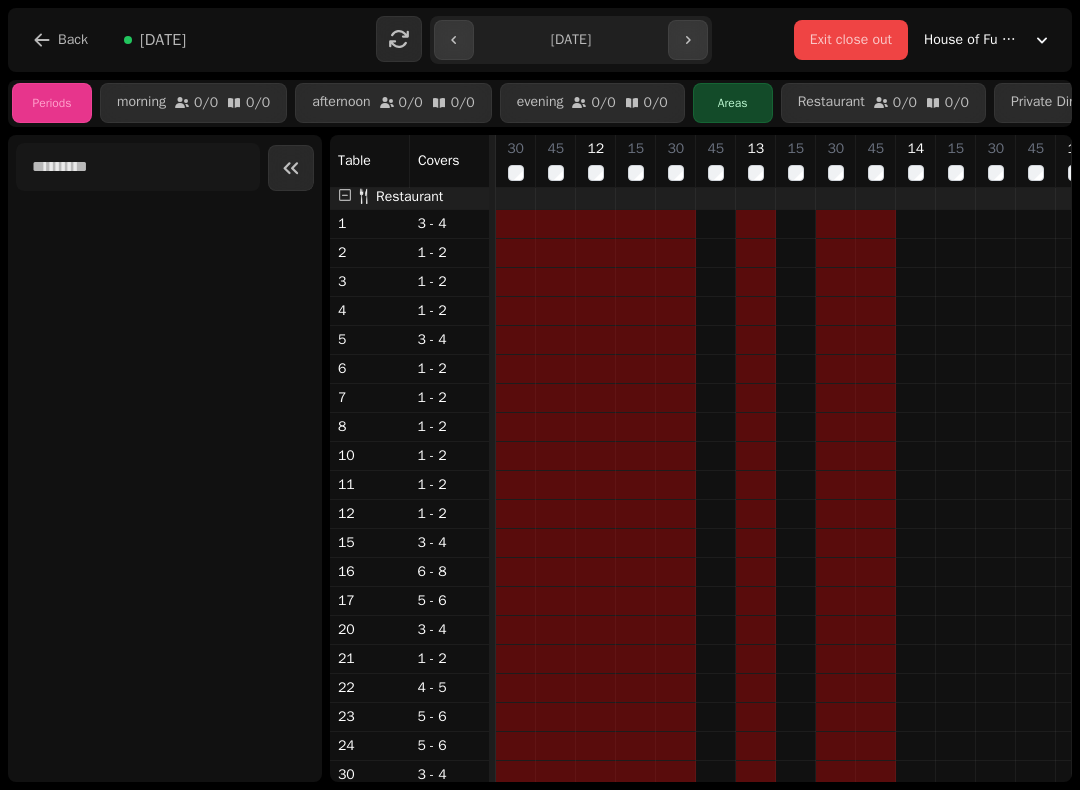 click on "14" at bounding box center (915, 161) 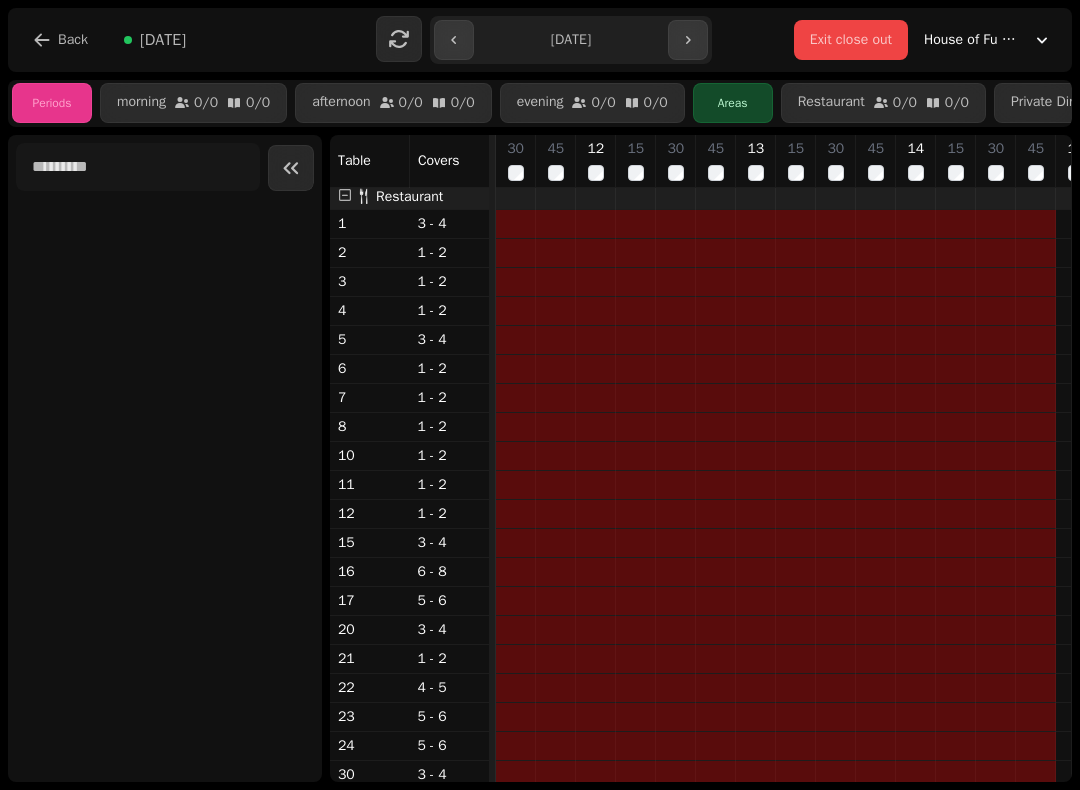 scroll, scrollTop: 0, scrollLeft: 72, axis: horizontal 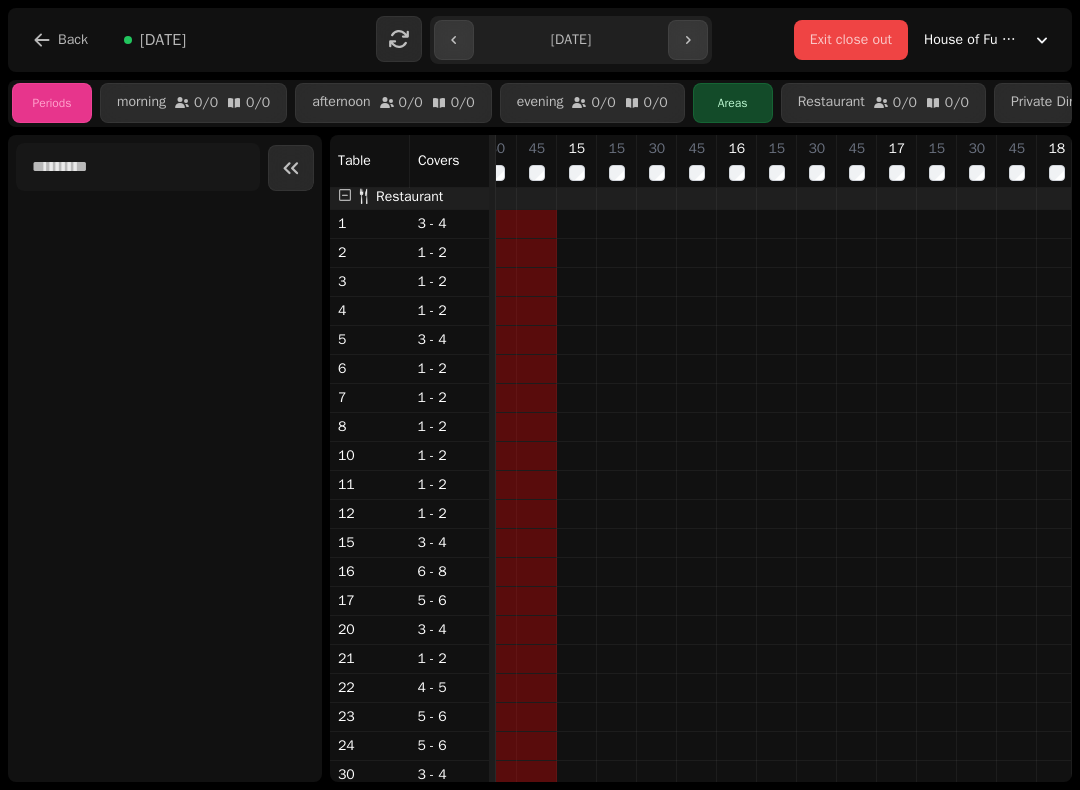 click on "15" at bounding box center (616, 161) 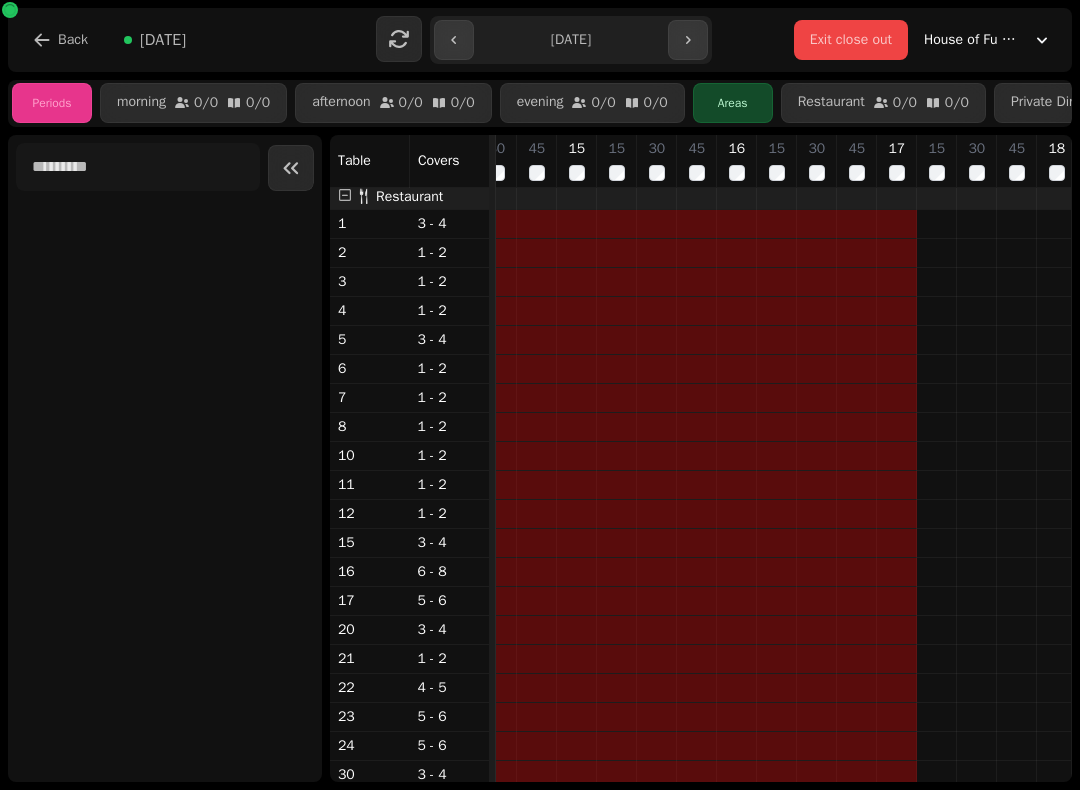 click on "15" at bounding box center (936, 161) 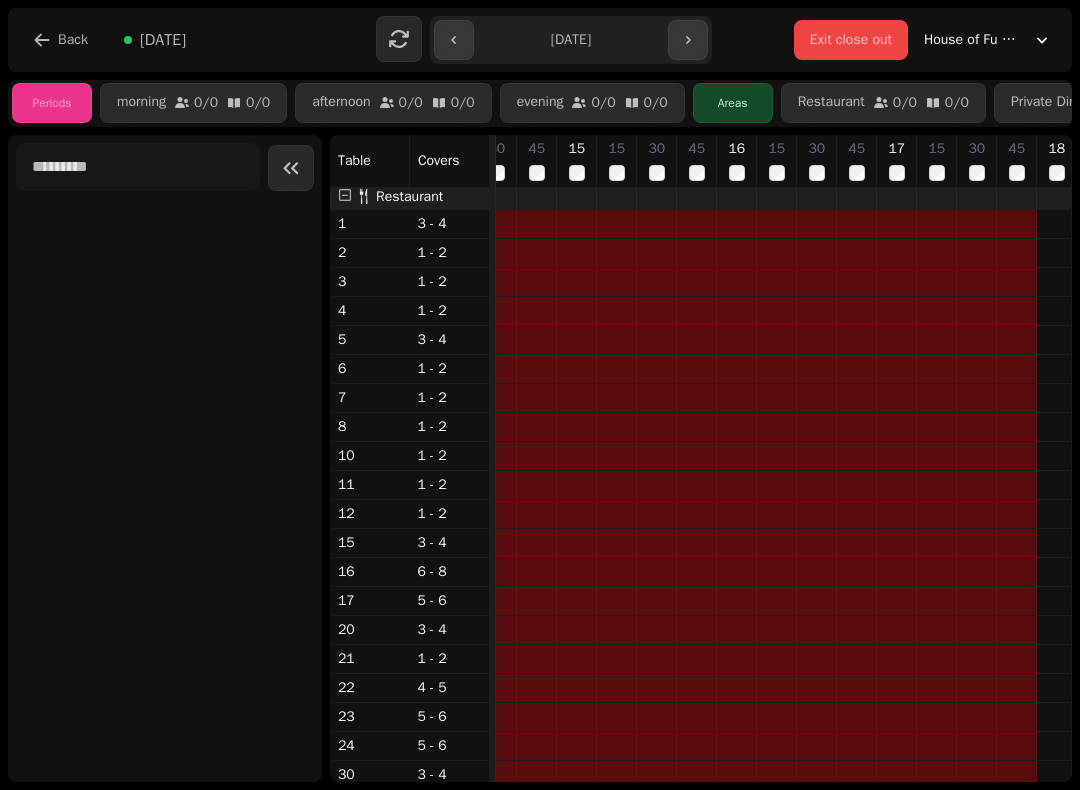 click at bounding box center (1057, 173) 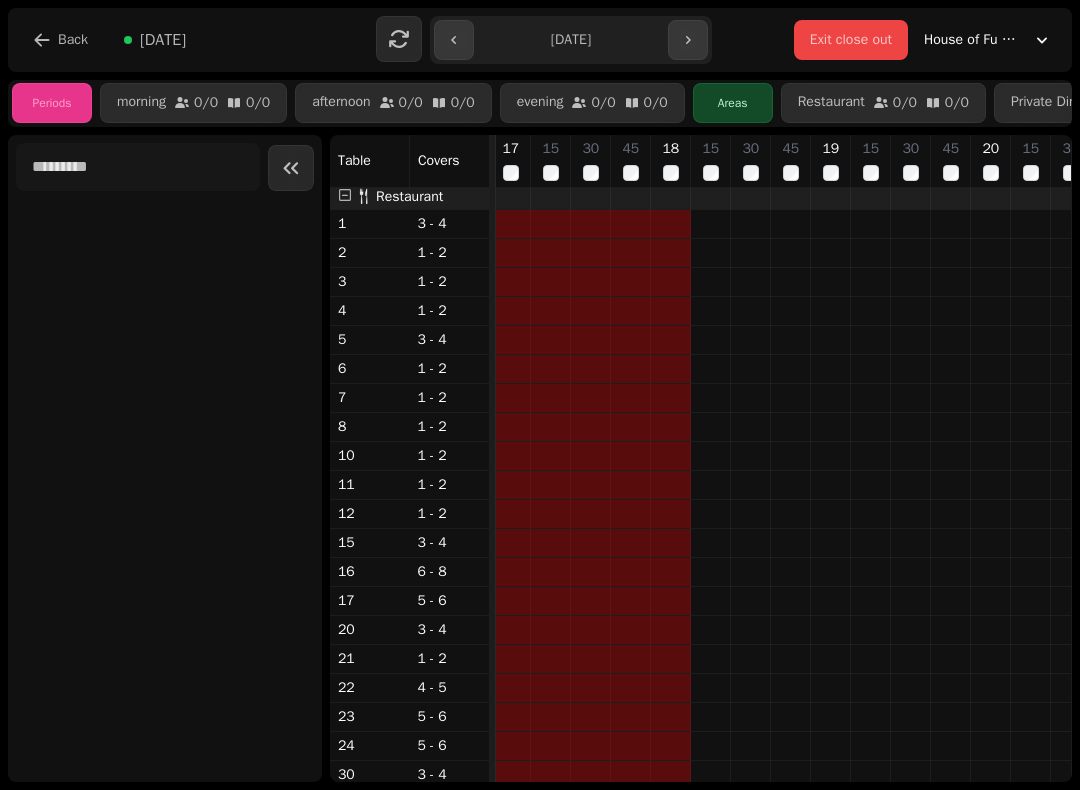 click on "15" at bounding box center [710, 161] 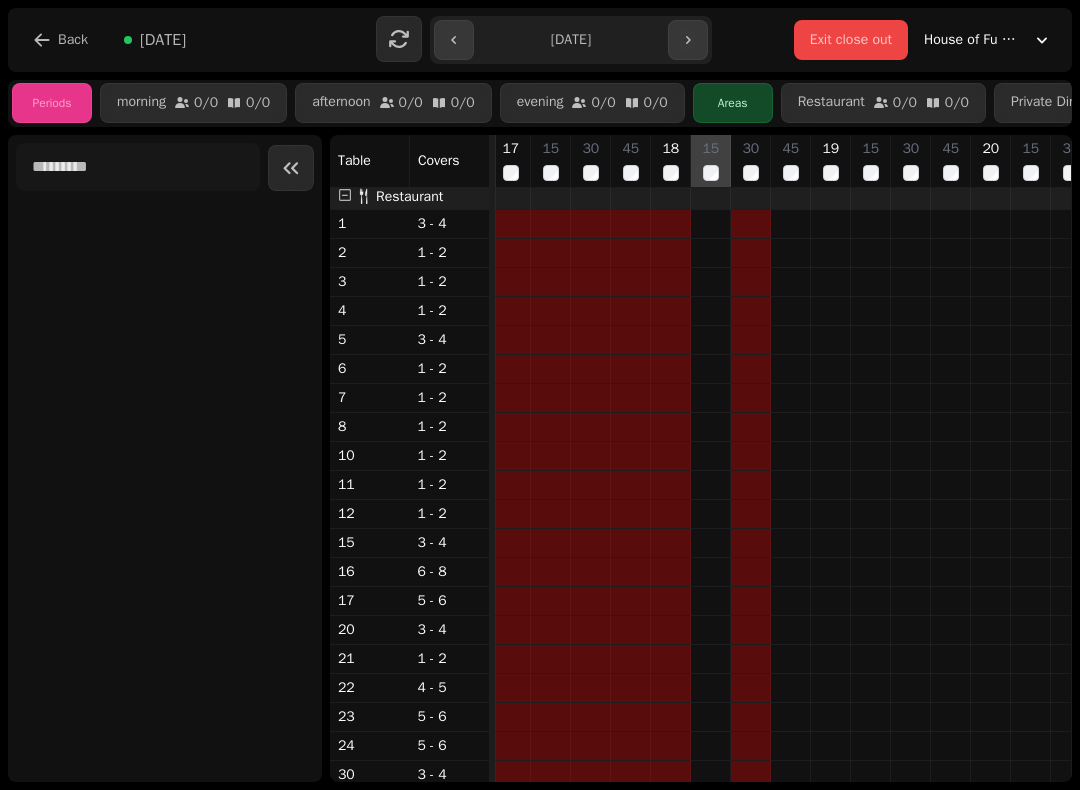 click at bounding box center (711, 1017) 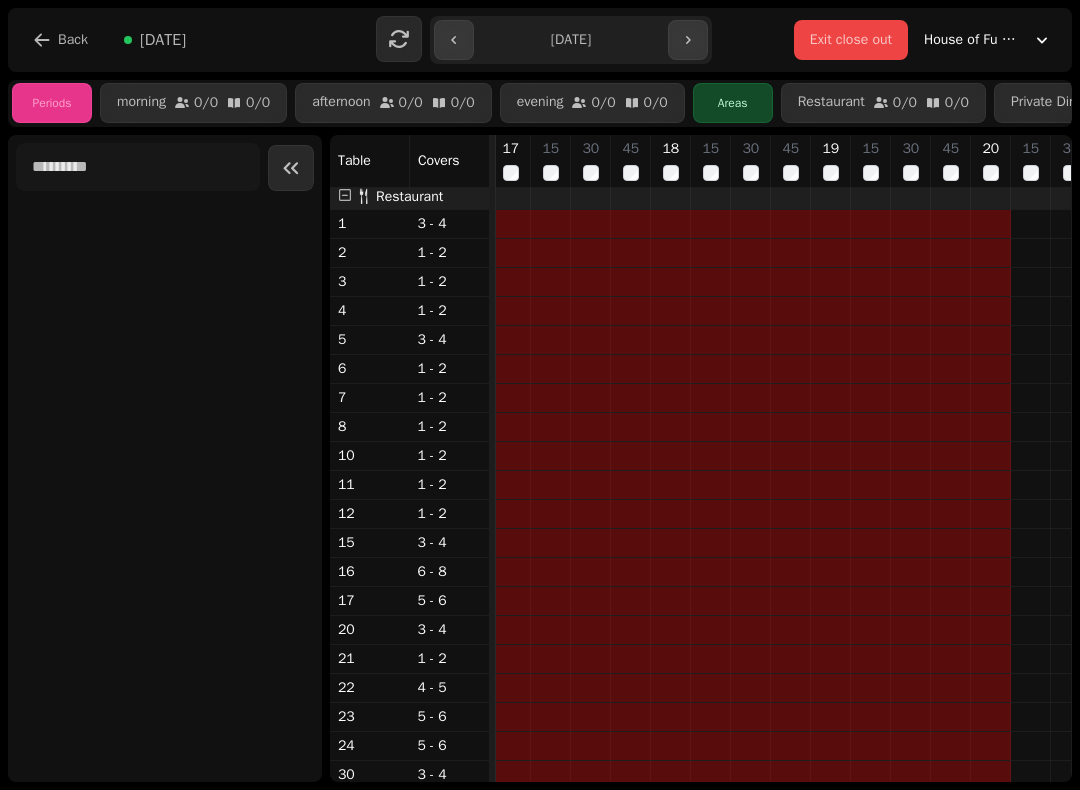scroll, scrollTop: 0, scrollLeft: 1194, axis: horizontal 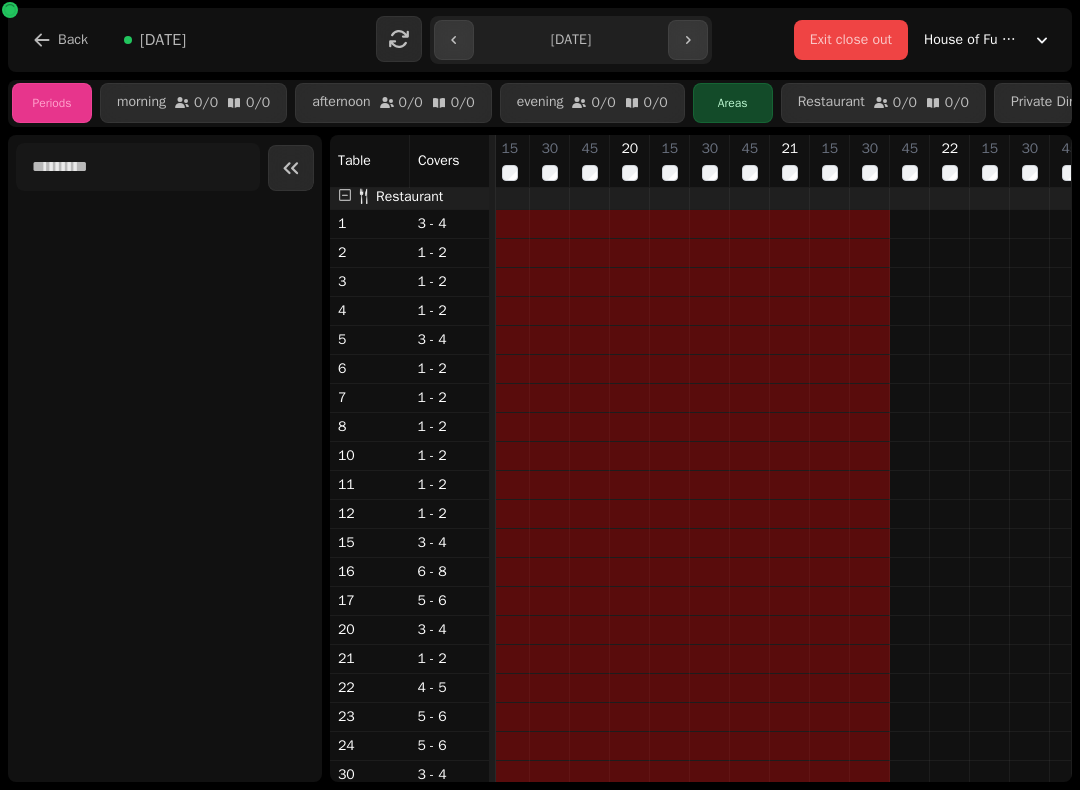 click on "45" at bounding box center (909, 161) 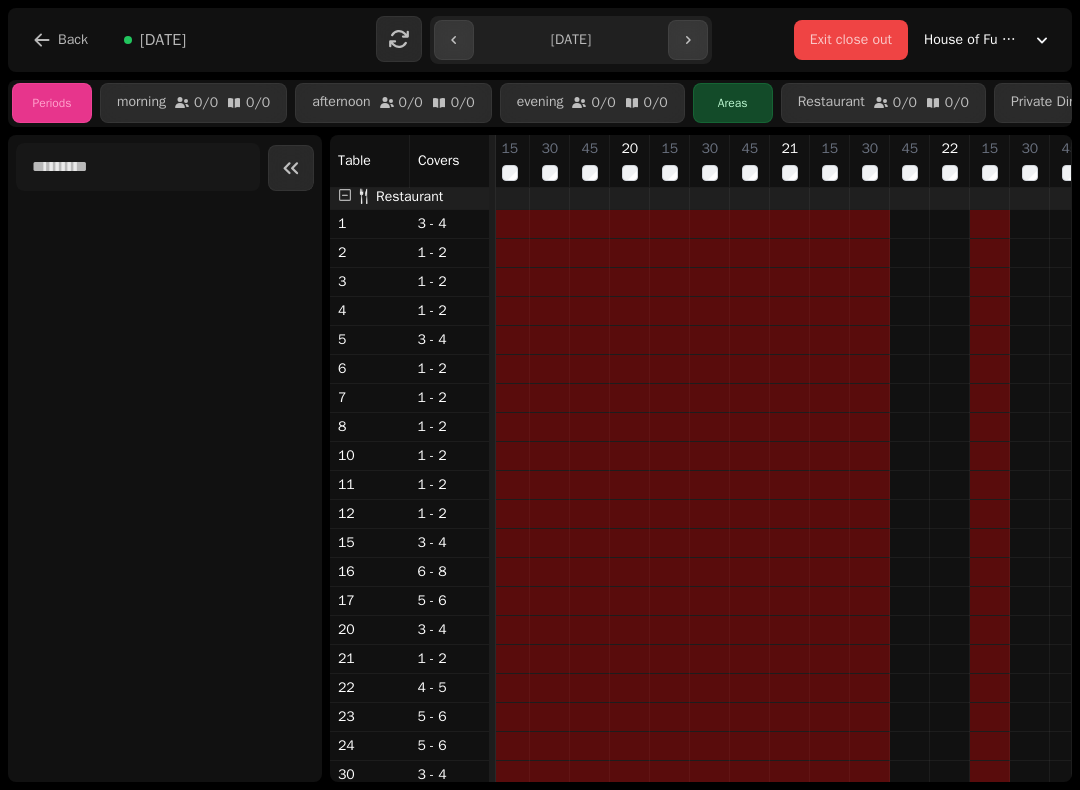 click on "45" at bounding box center (909, 161) 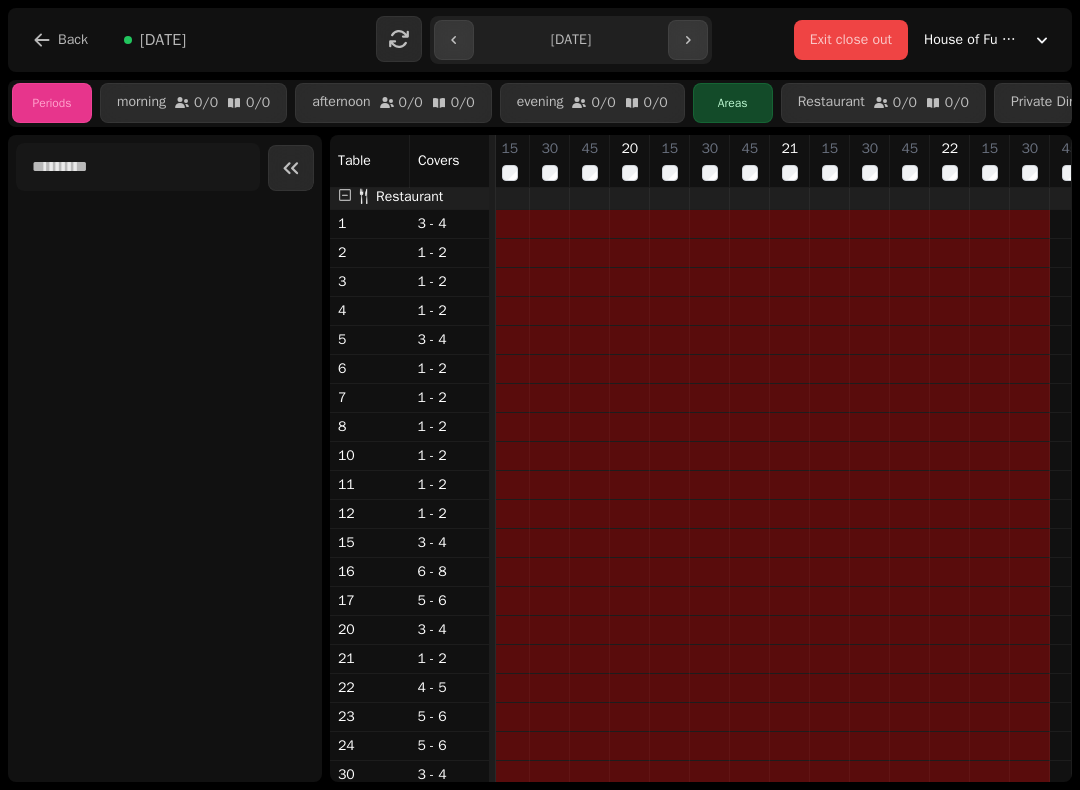 scroll, scrollTop: 0, scrollLeft: 1425, axis: horizontal 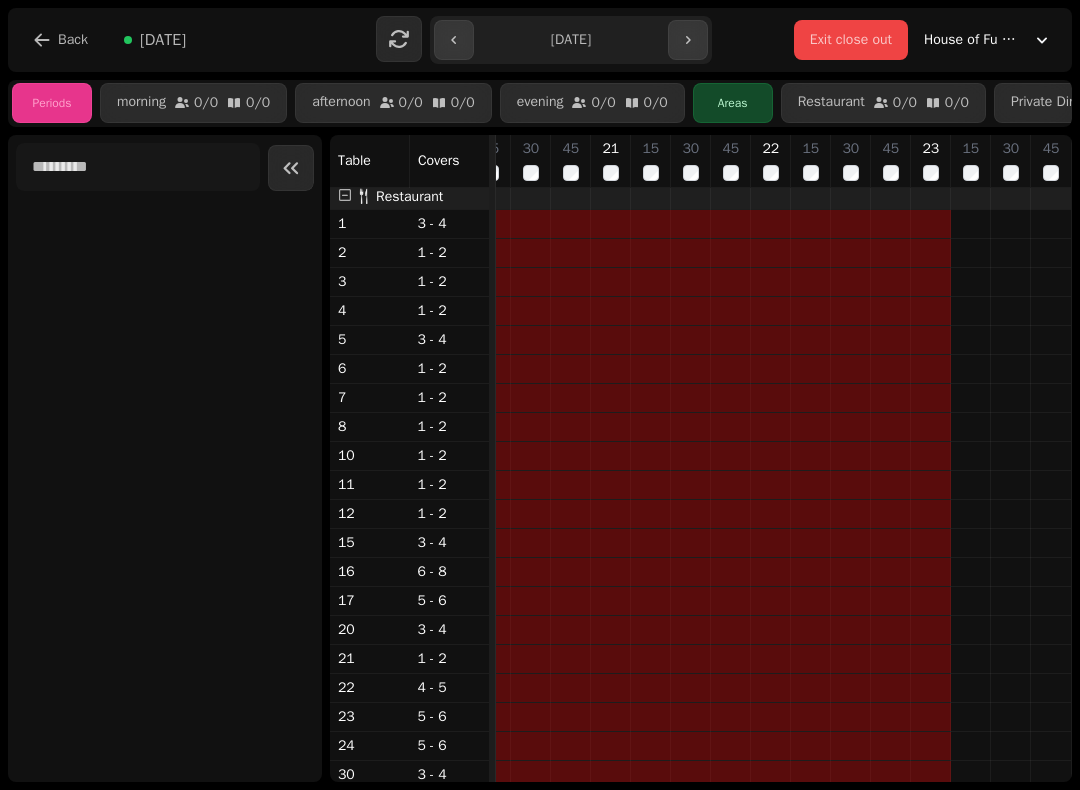 click on "**********" at bounding box center [571, 40] 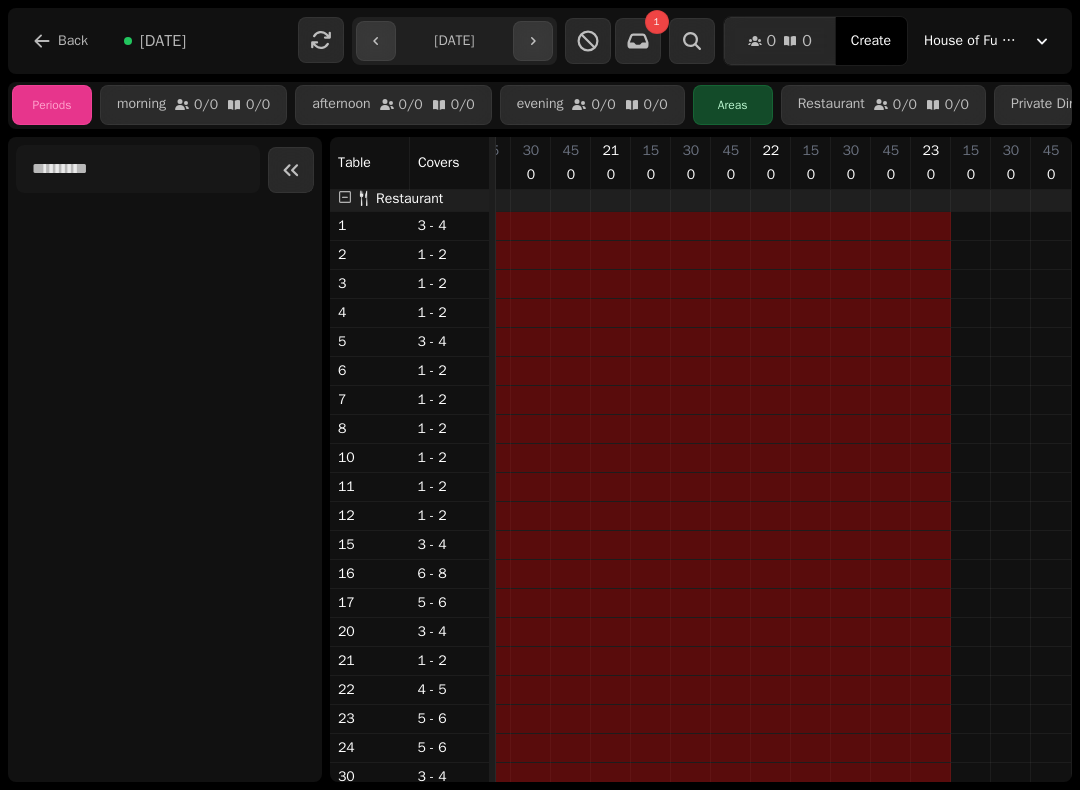 click on "[DATE]" at bounding box center (163, 41) 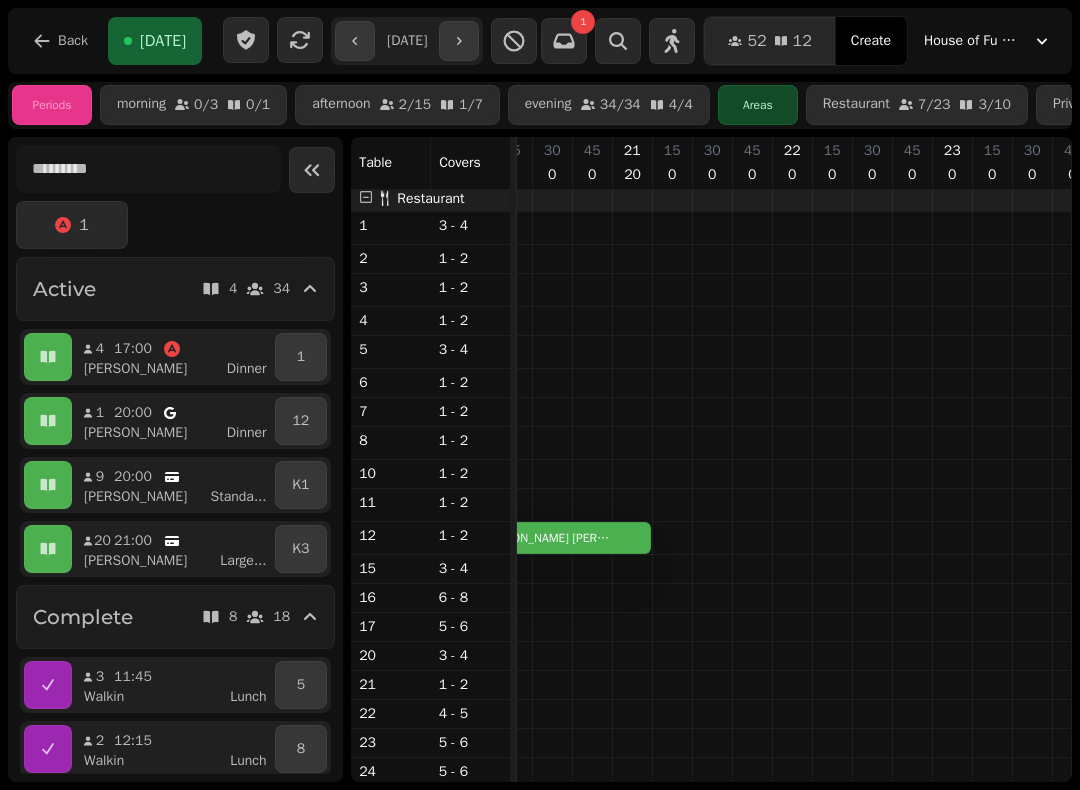type on "**********" 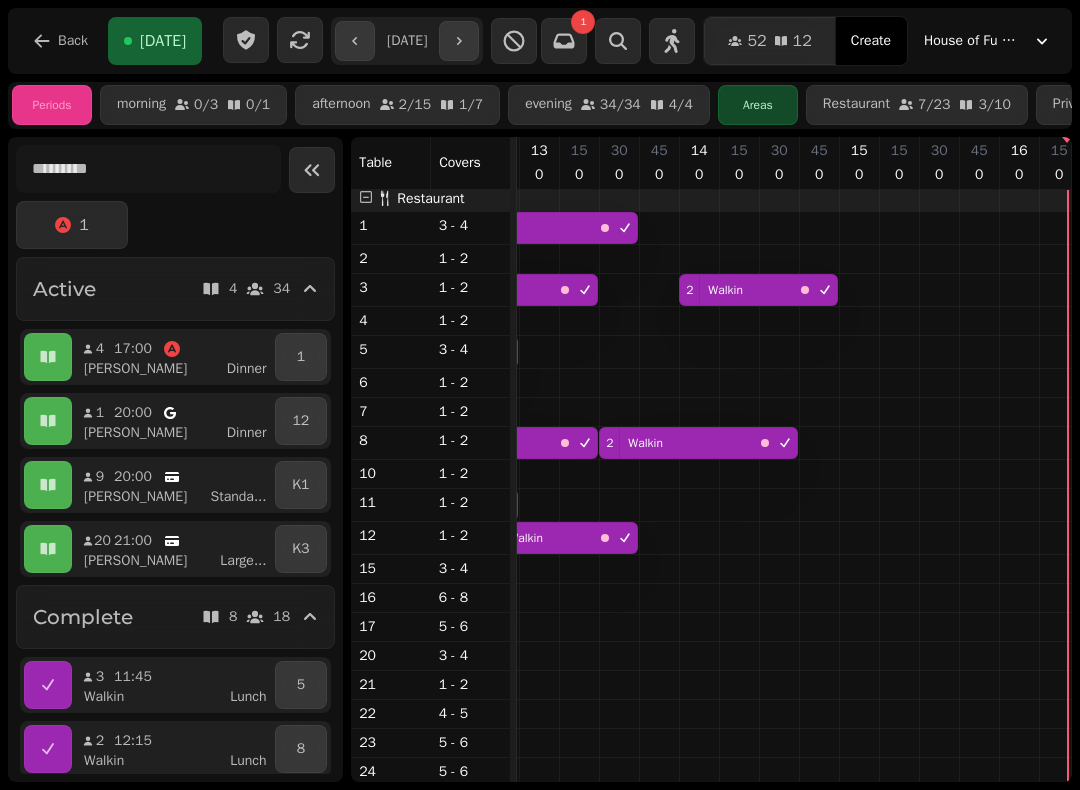 scroll, scrollTop: 0, scrollLeft: 419, axis: horizontal 